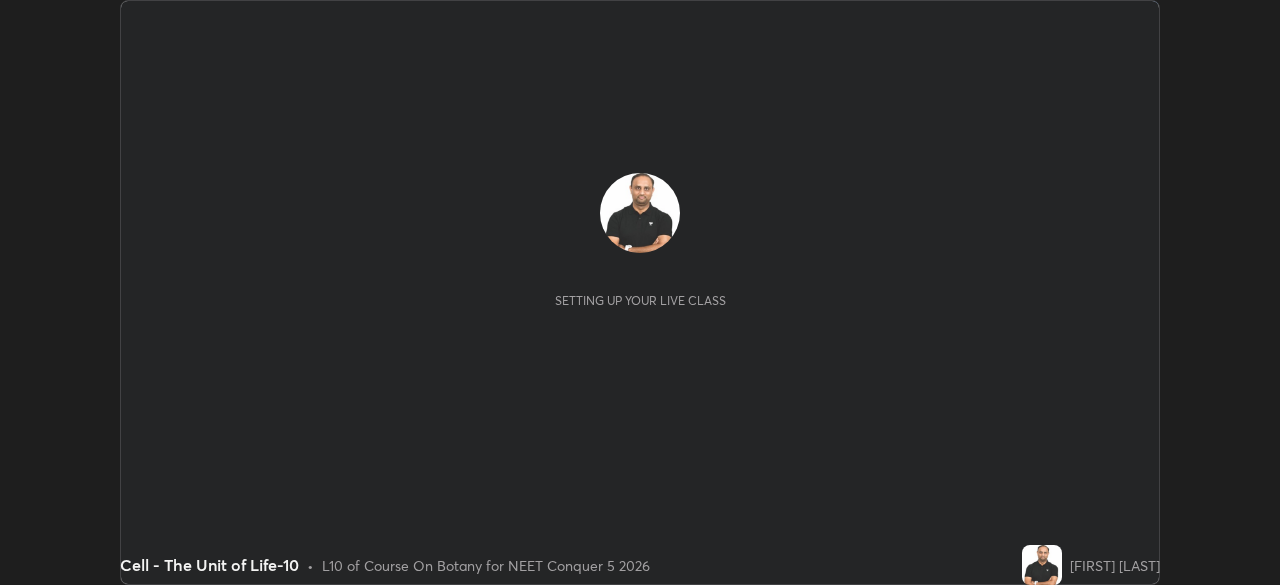 scroll, scrollTop: 0, scrollLeft: 0, axis: both 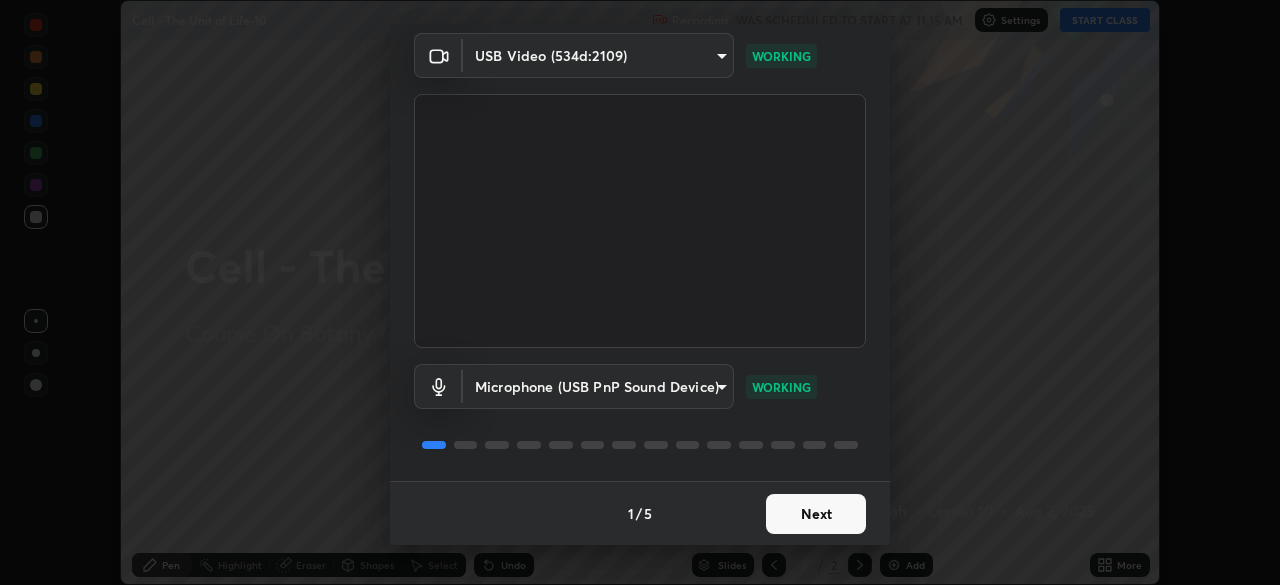 click on "Next" at bounding box center (816, 514) 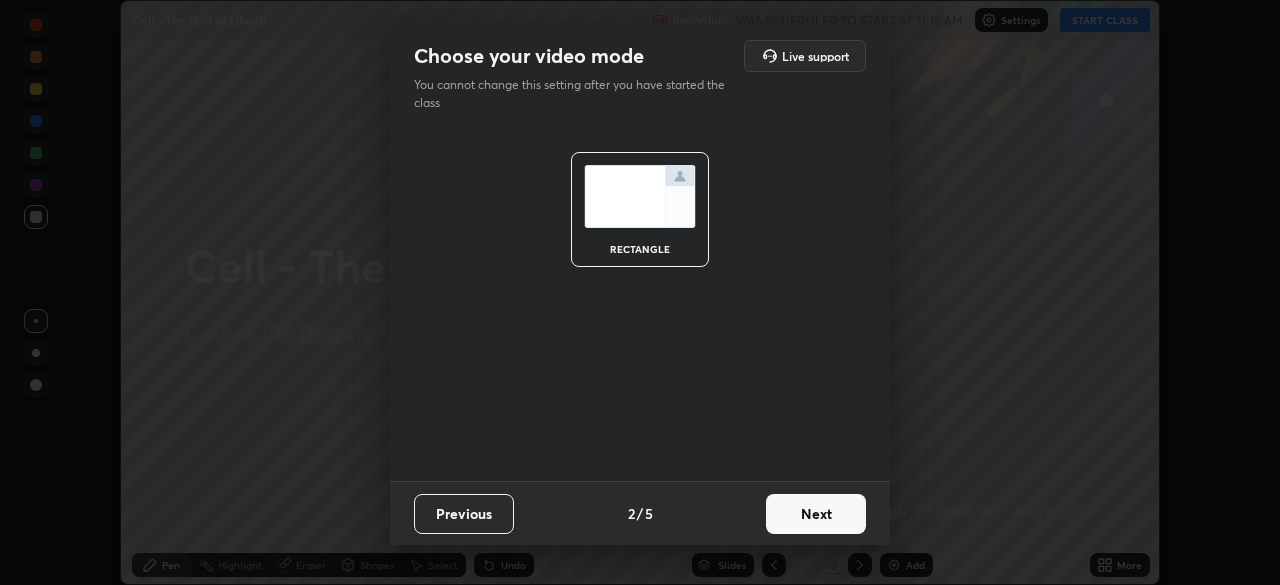scroll, scrollTop: 0, scrollLeft: 0, axis: both 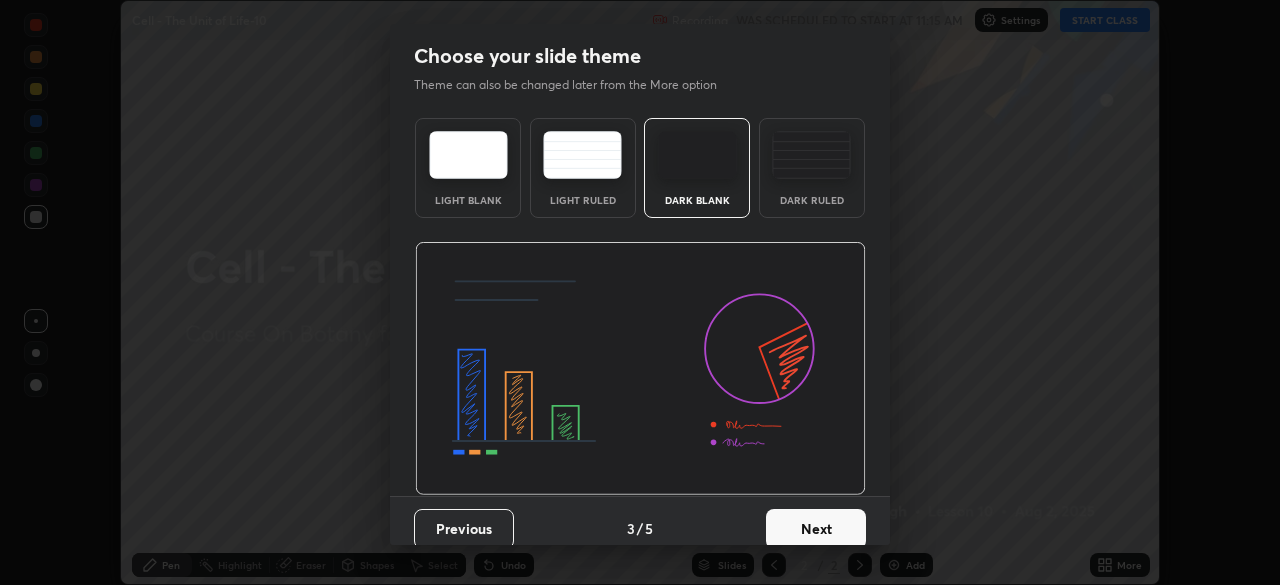 click on "Next" at bounding box center (816, 529) 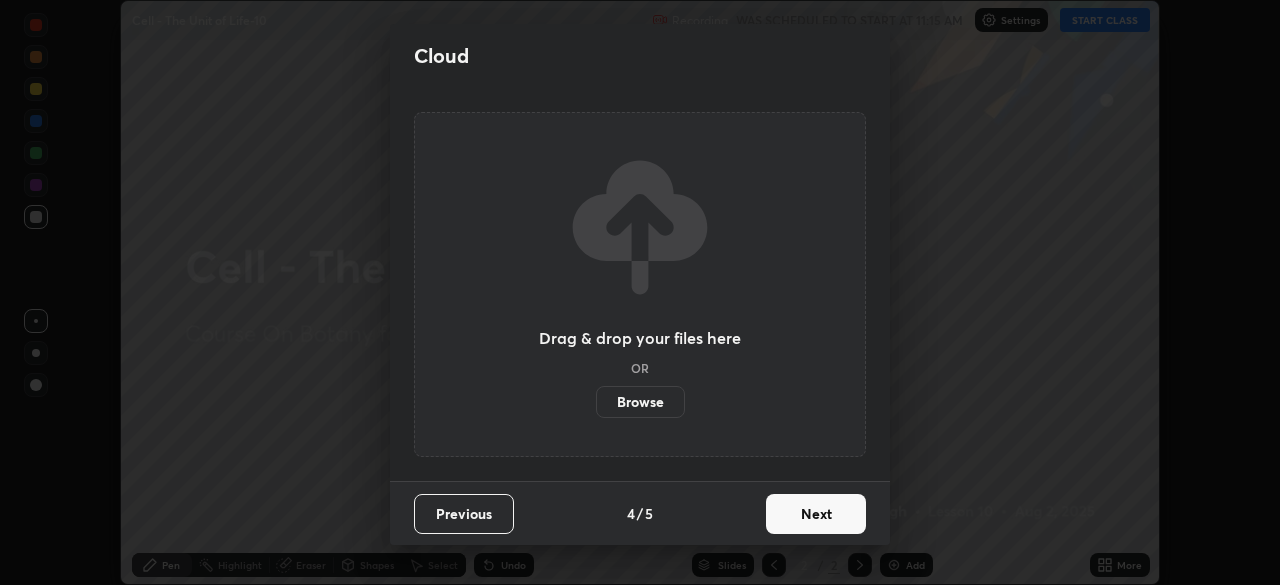click on "Next" at bounding box center [816, 514] 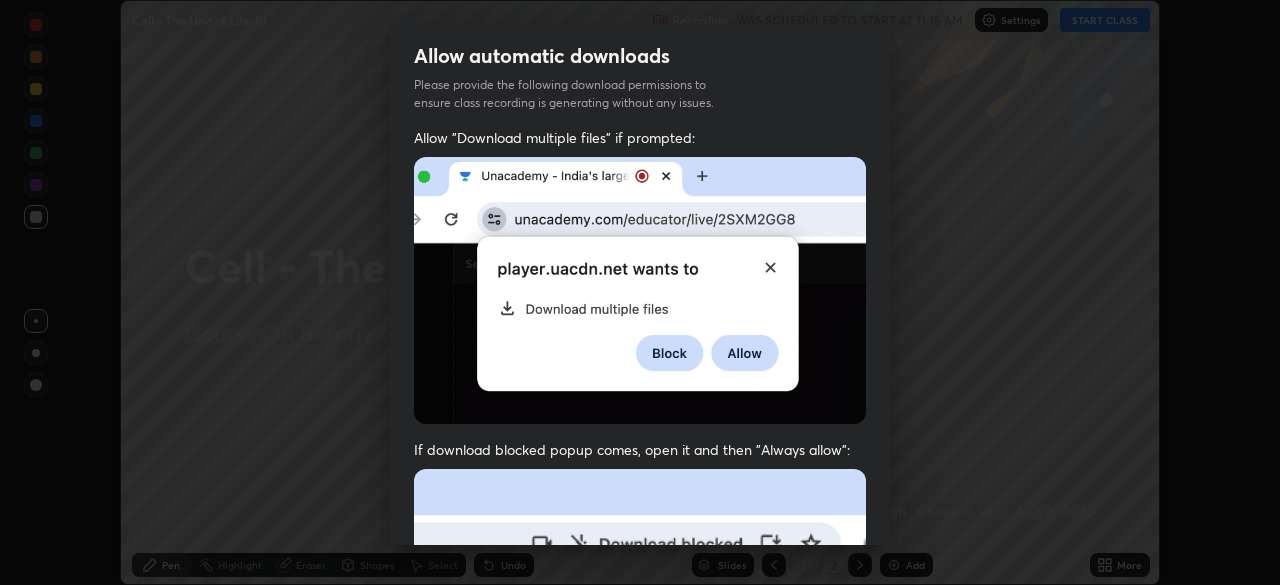 click at bounding box center (640, 687) 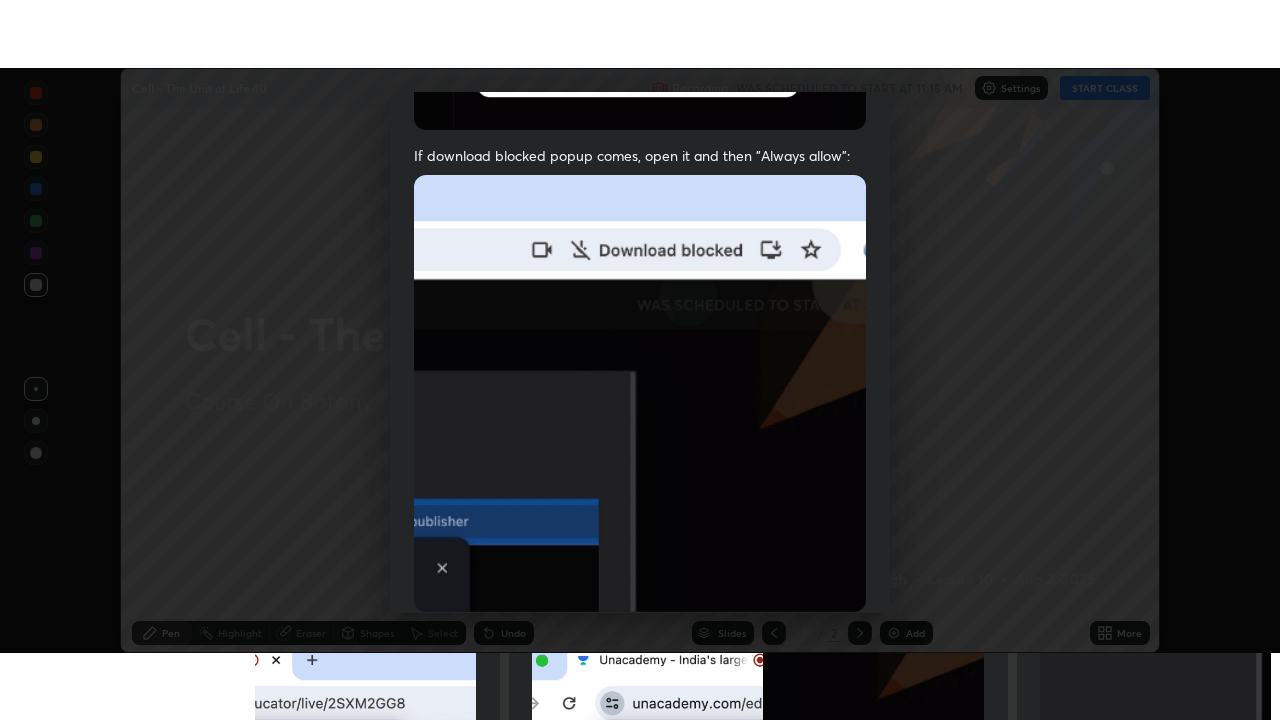 scroll, scrollTop: 479, scrollLeft: 0, axis: vertical 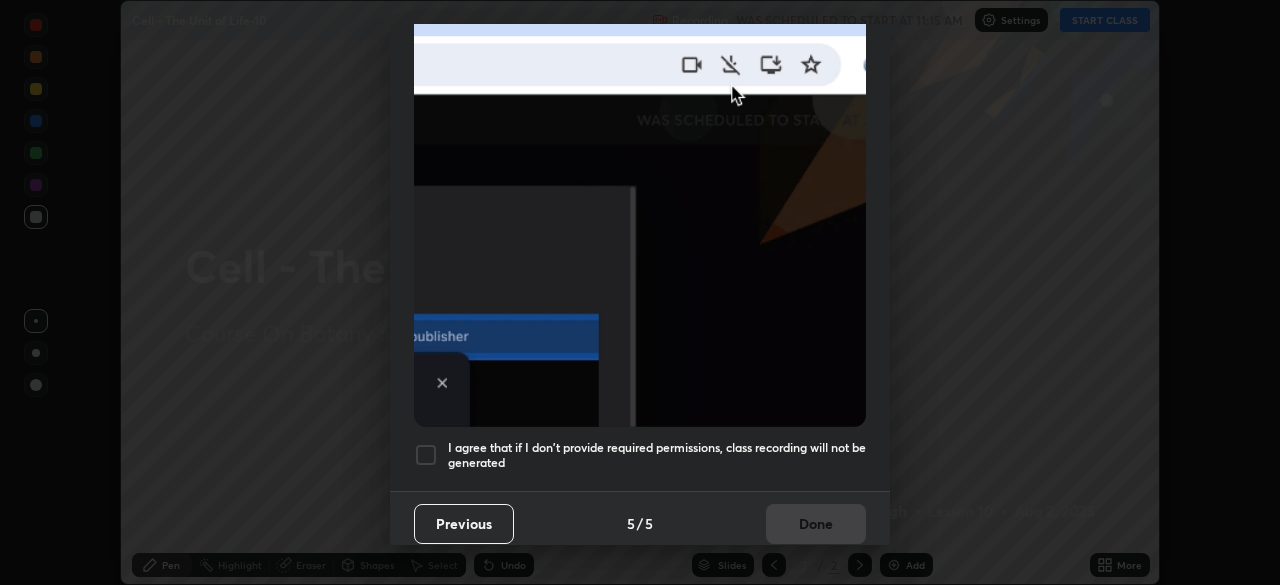 click at bounding box center [426, 455] 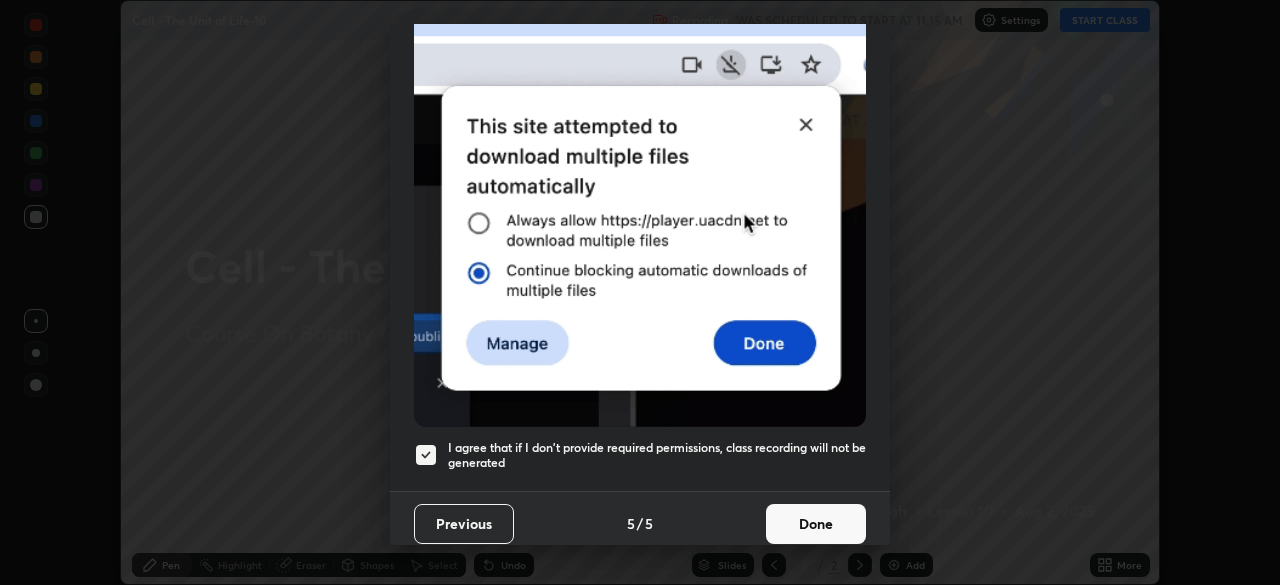 click on "Done" at bounding box center (816, 524) 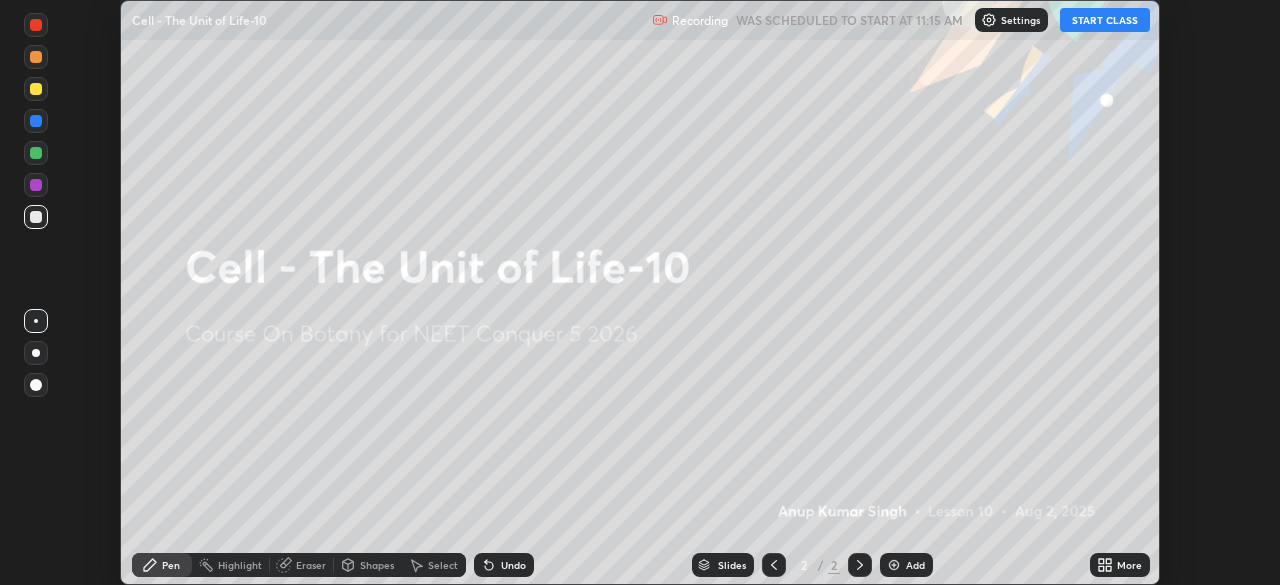 click on "More" at bounding box center [1129, 565] 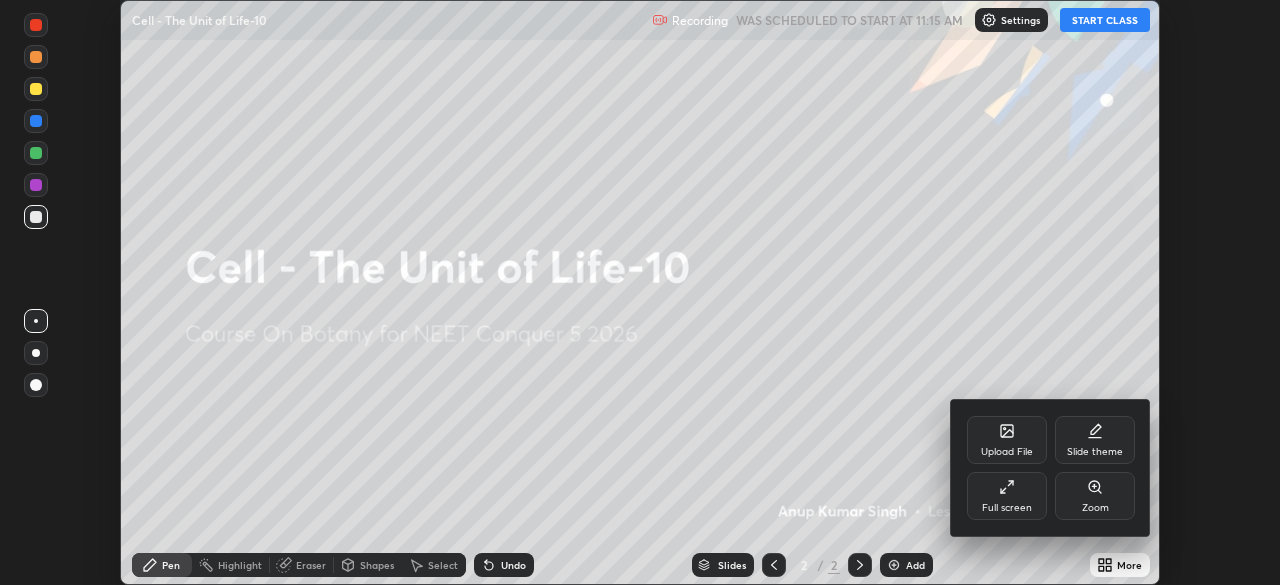 click on "Full screen" at bounding box center (1007, 508) 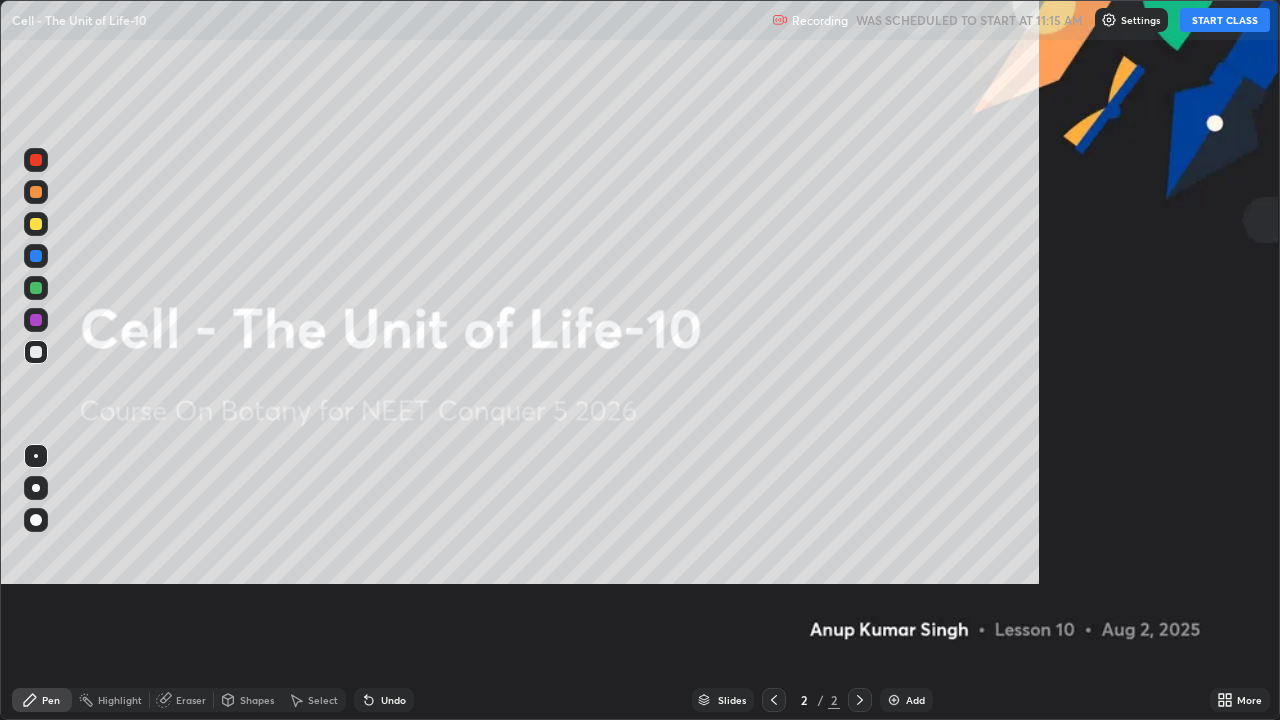 scroll, scrollTop: 99280, scrollLeft: 98720, axis: both 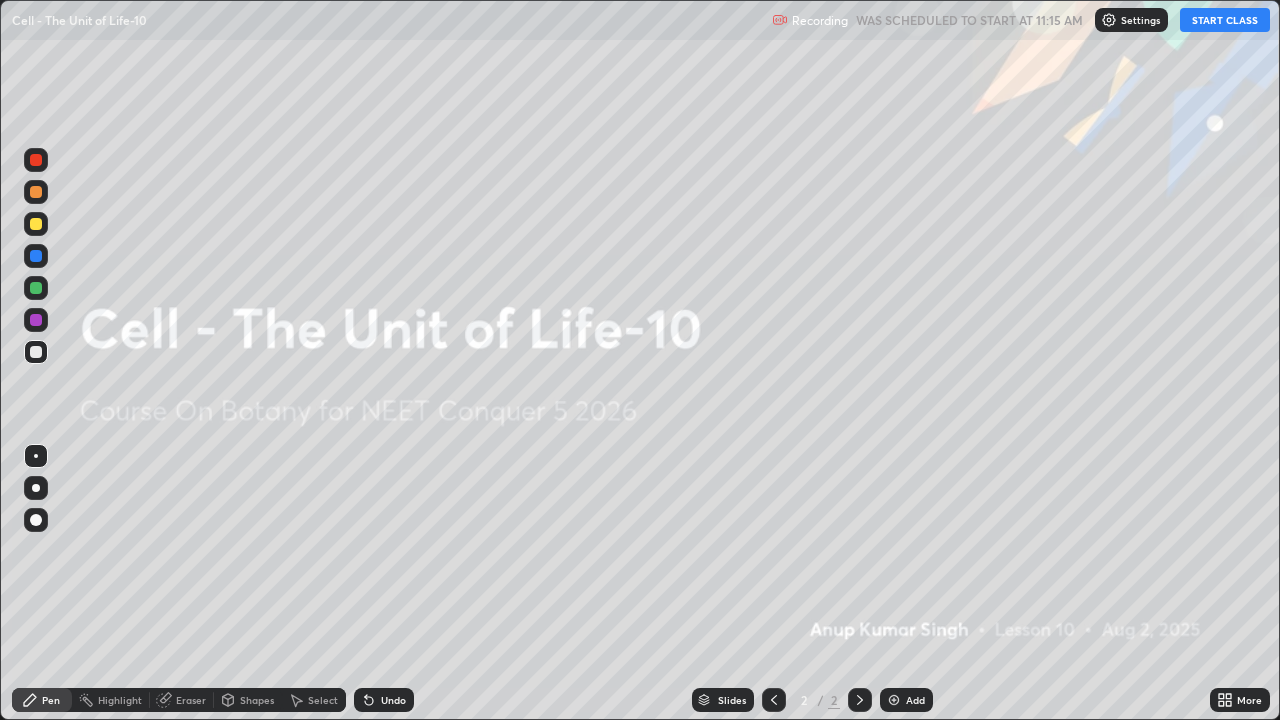 click on "START CLASS" at bounding box center [1225, 20] 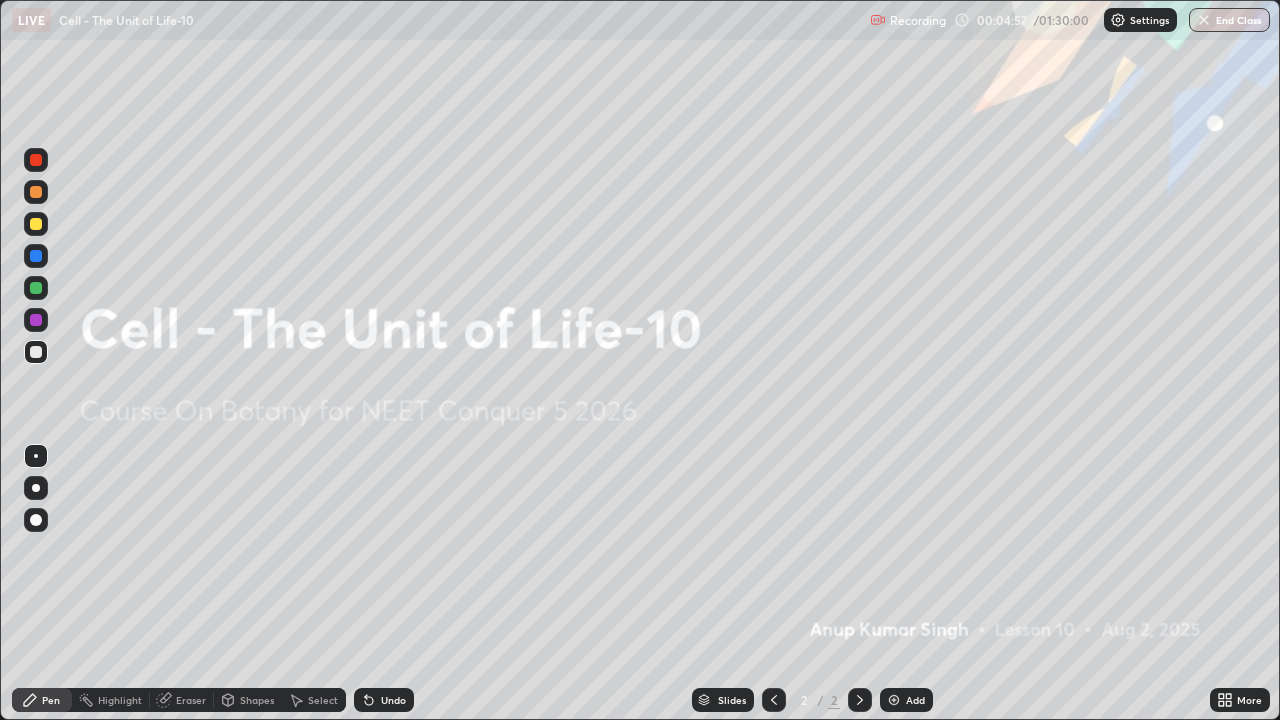 click at bounding box center [894, 700] 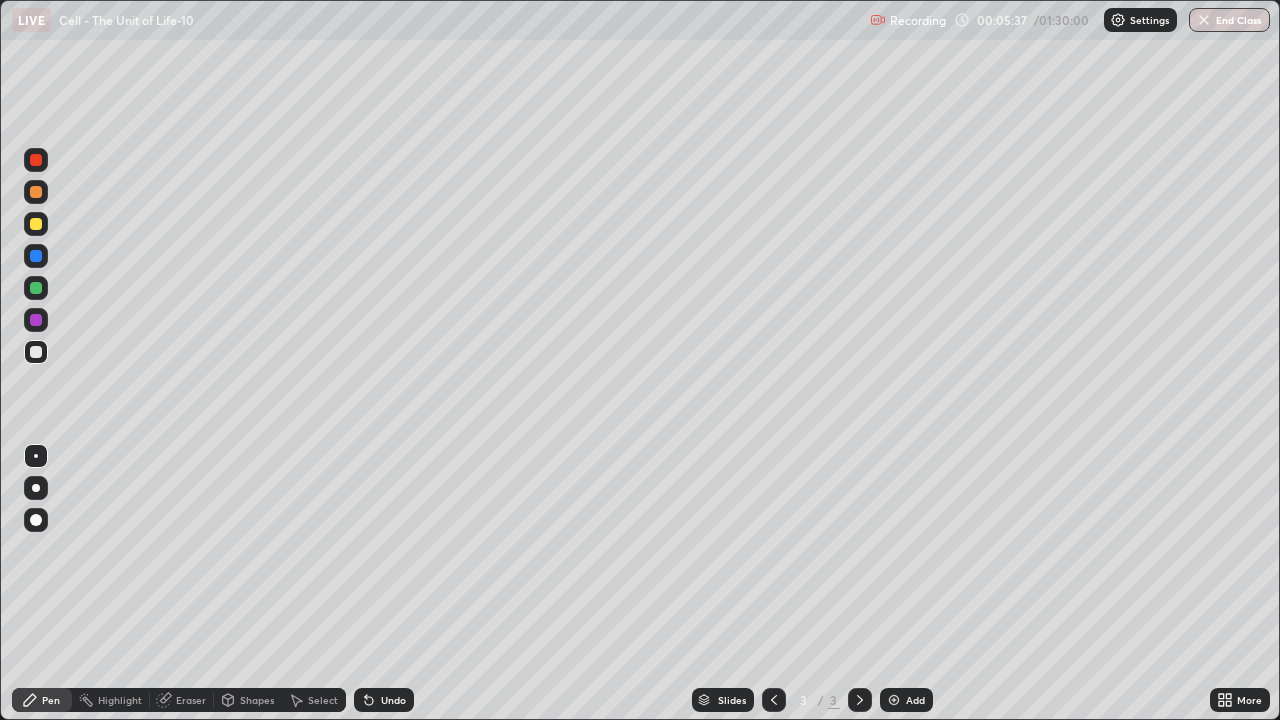 click at bounding box center [36, 224] 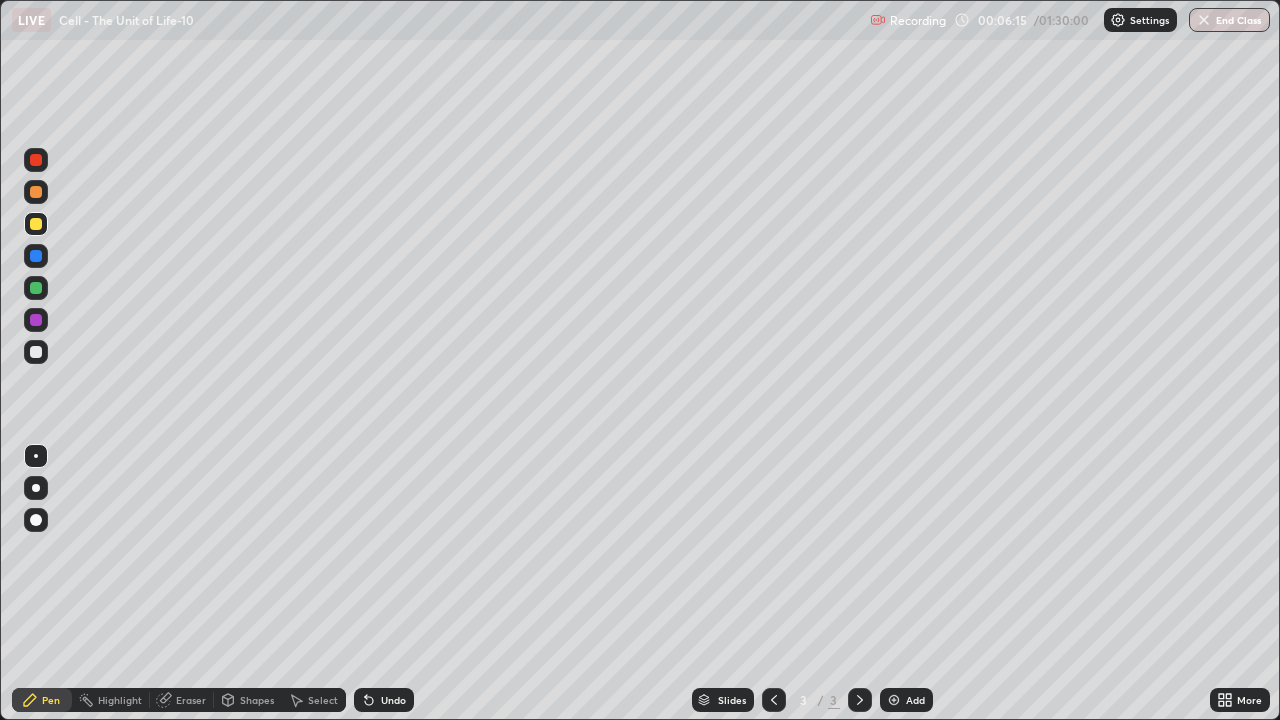click at bounding box center [36, 488] 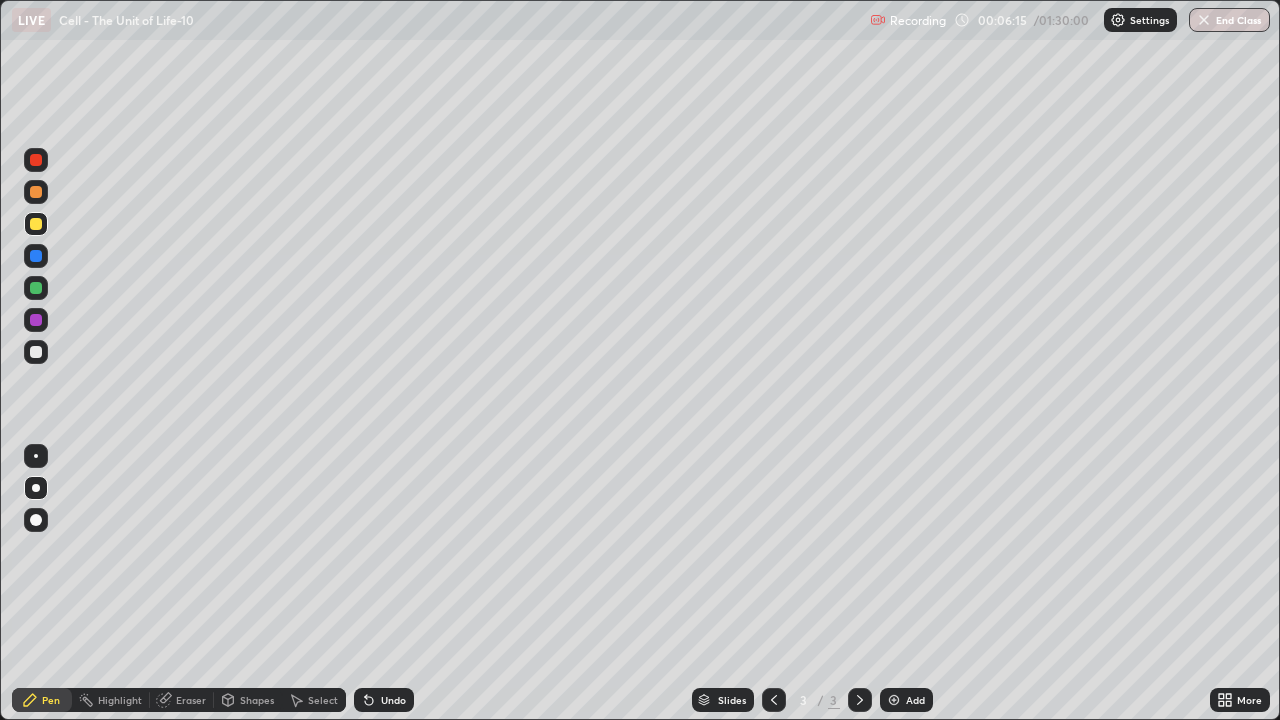click at bounding box center (36, 352) 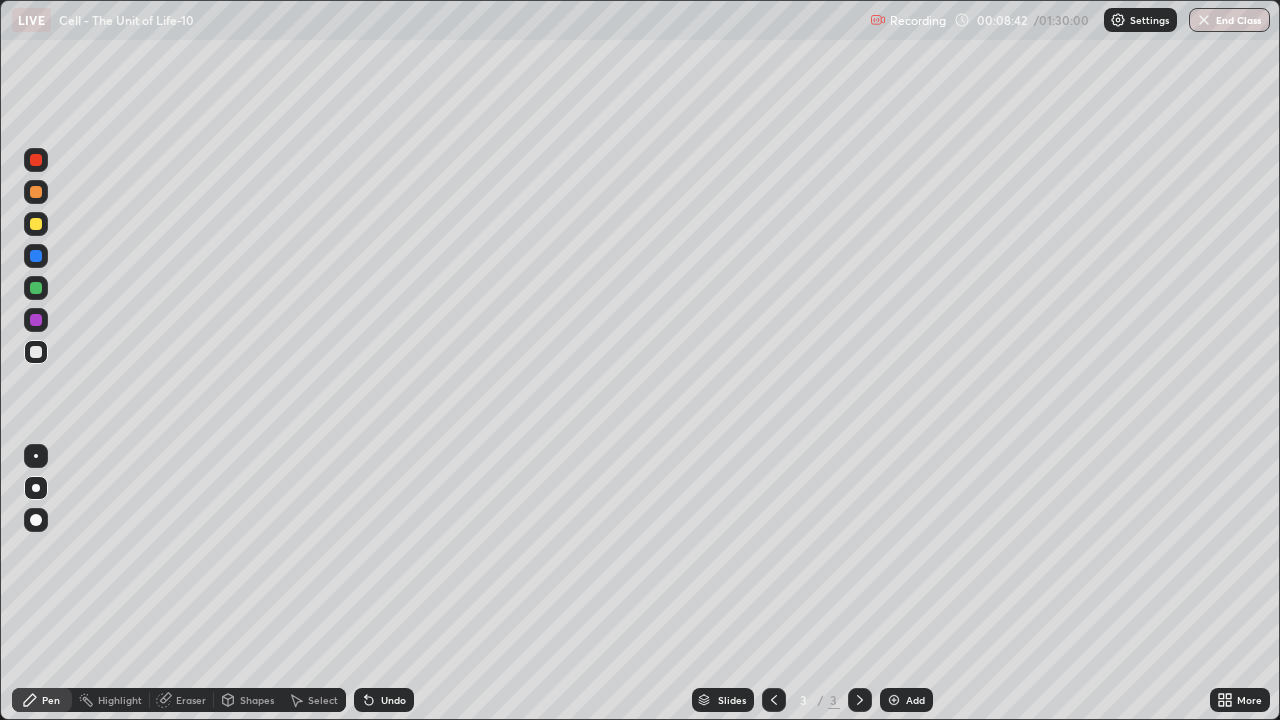 click on "Add" at bounding box center [915, 700] 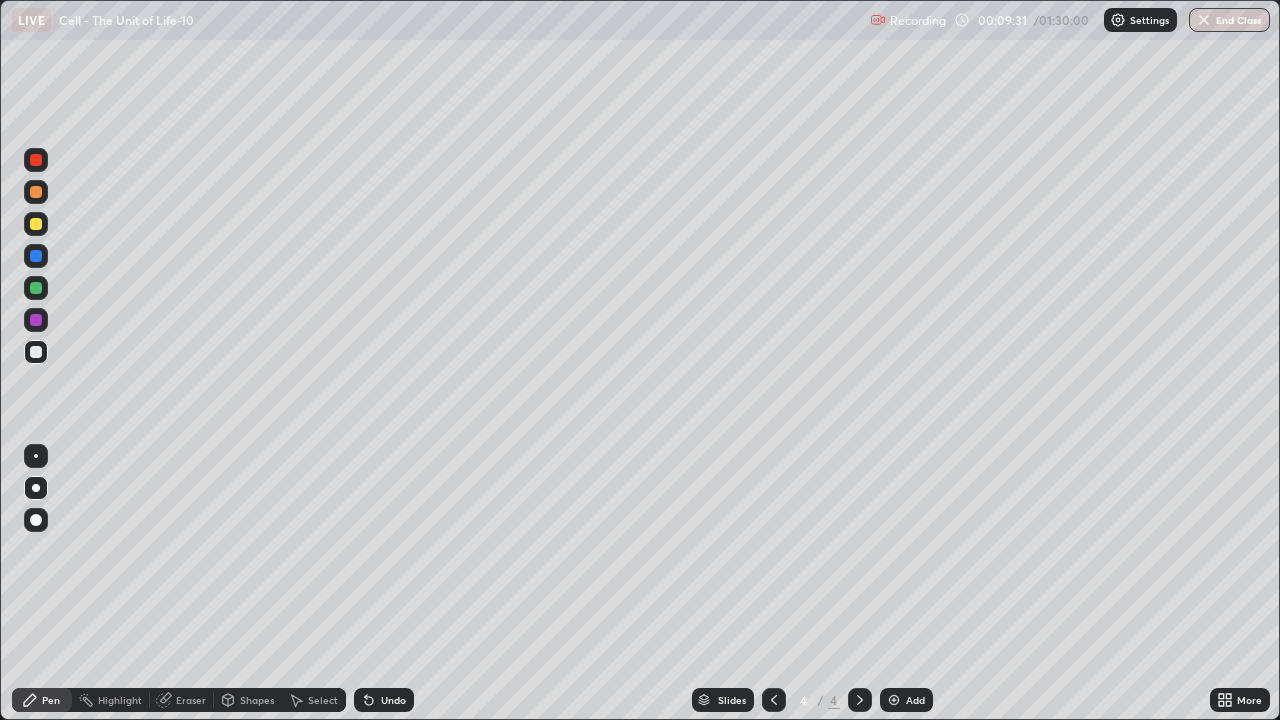 click at bounding box center [36, 456] 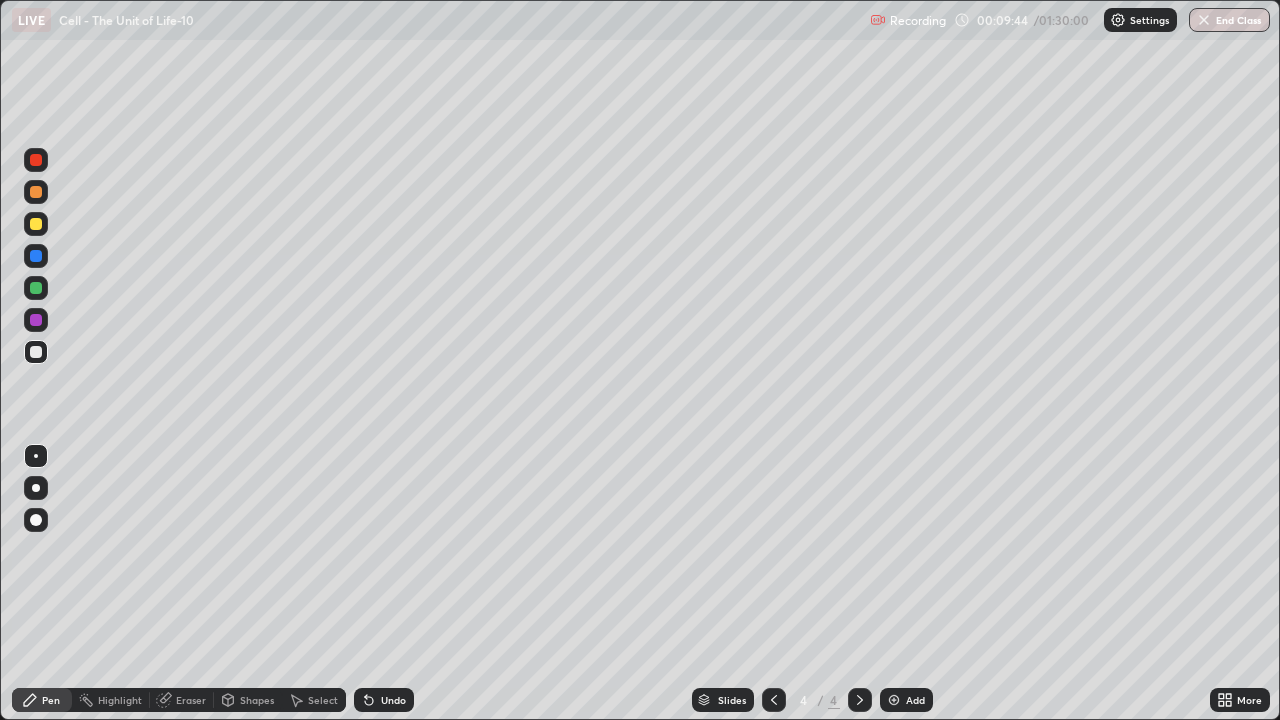 click at bounding box center (36, 520) 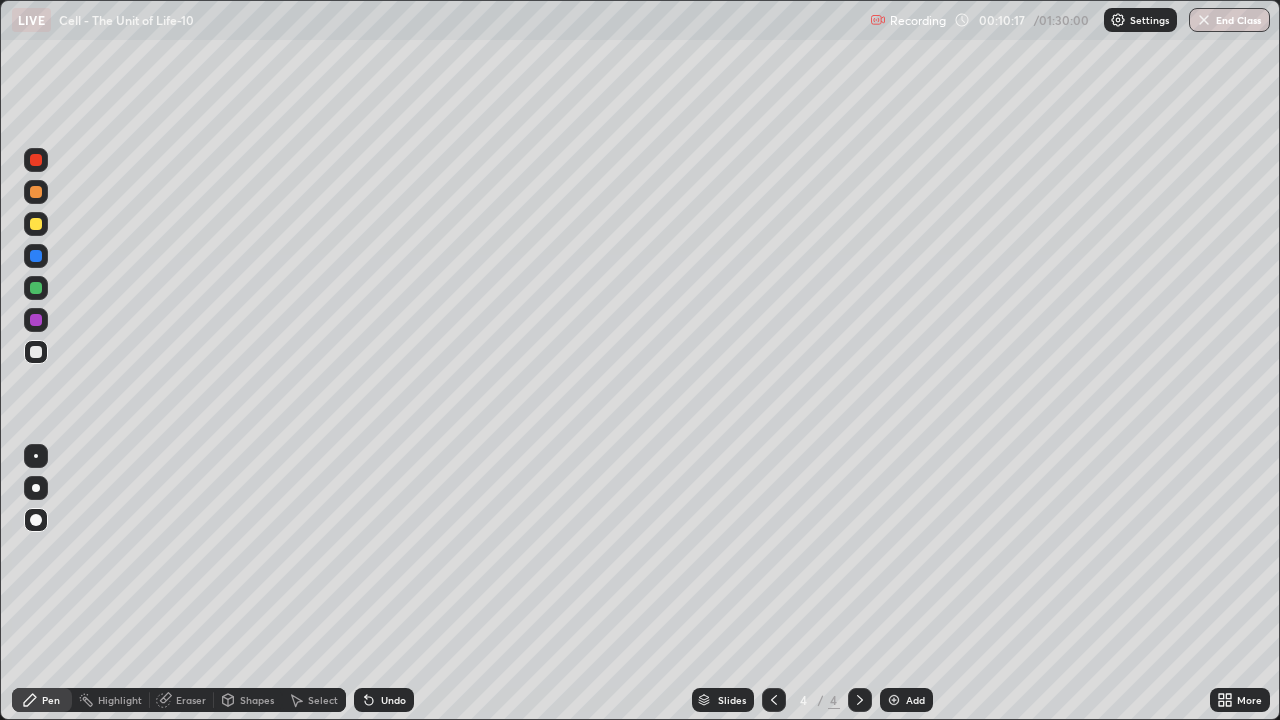 click 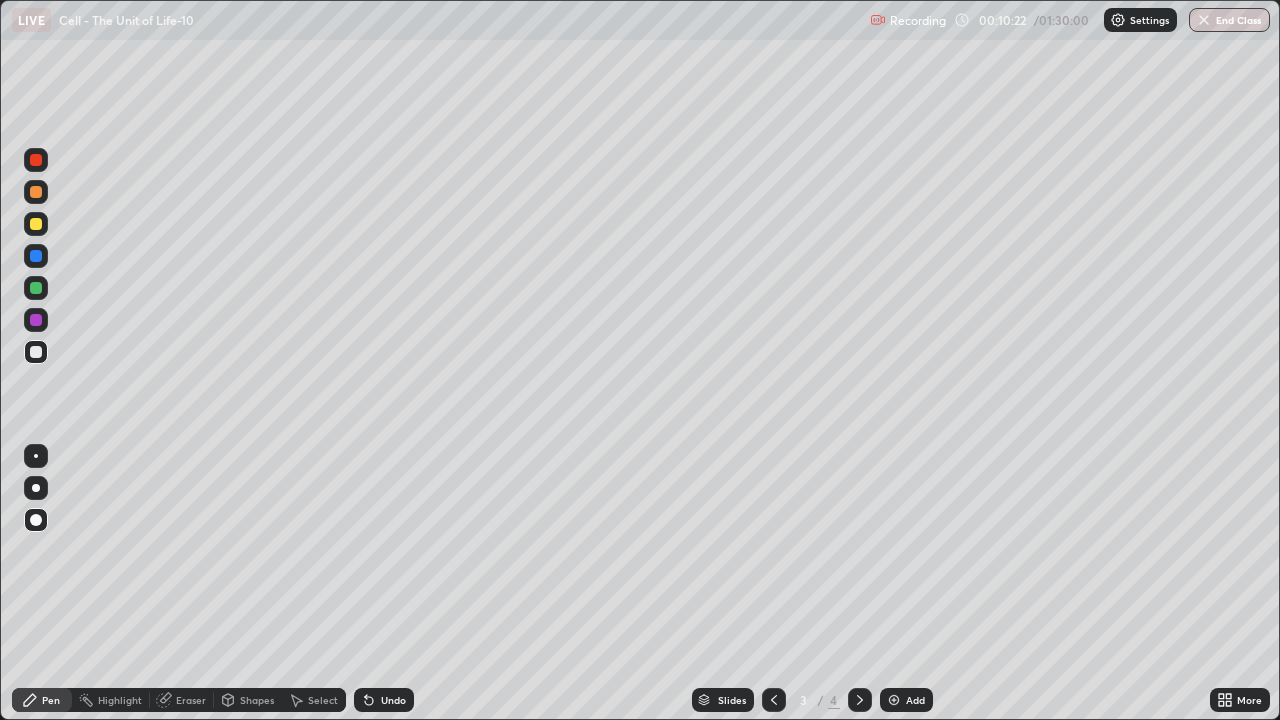 click 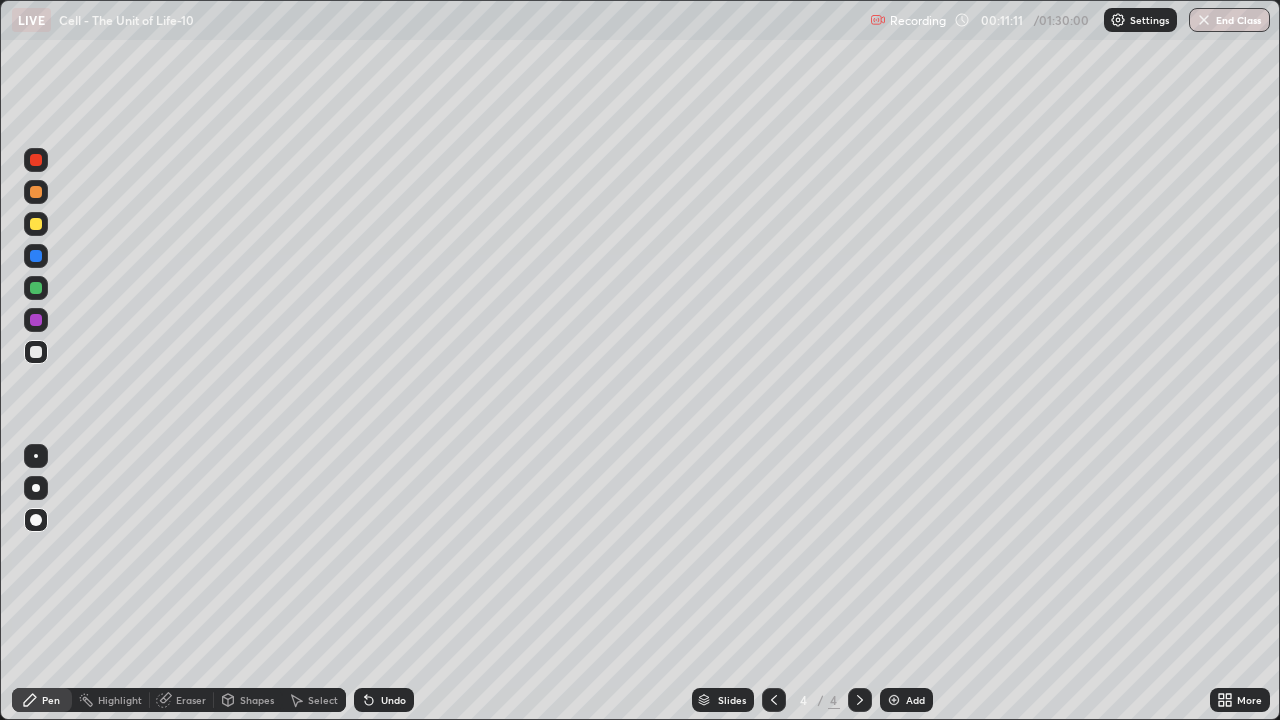 click at bounding box center [36, 224] 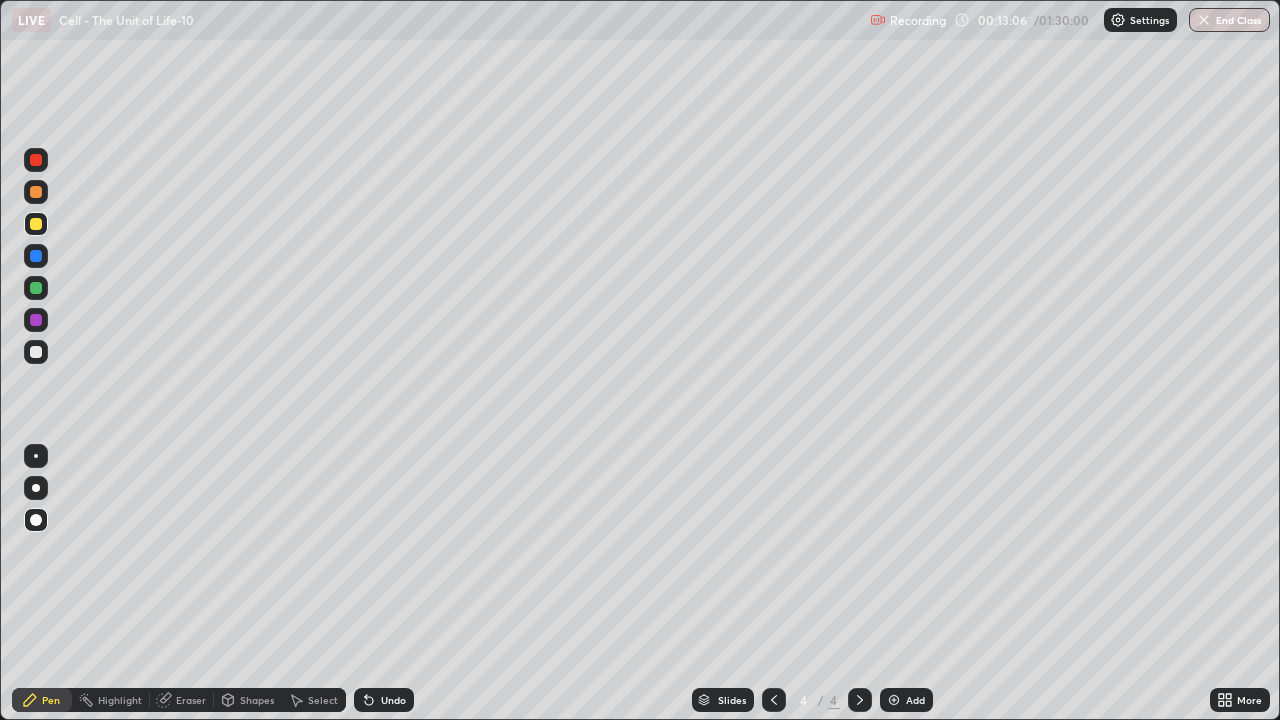 click 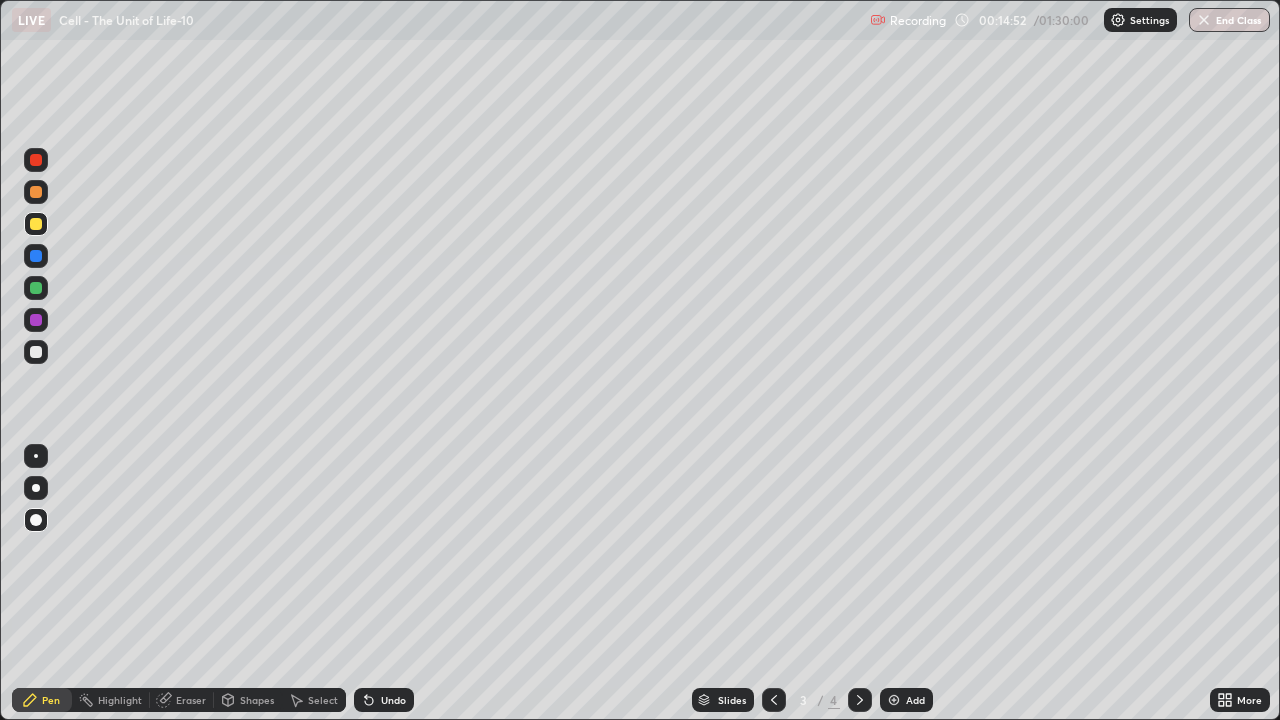 click 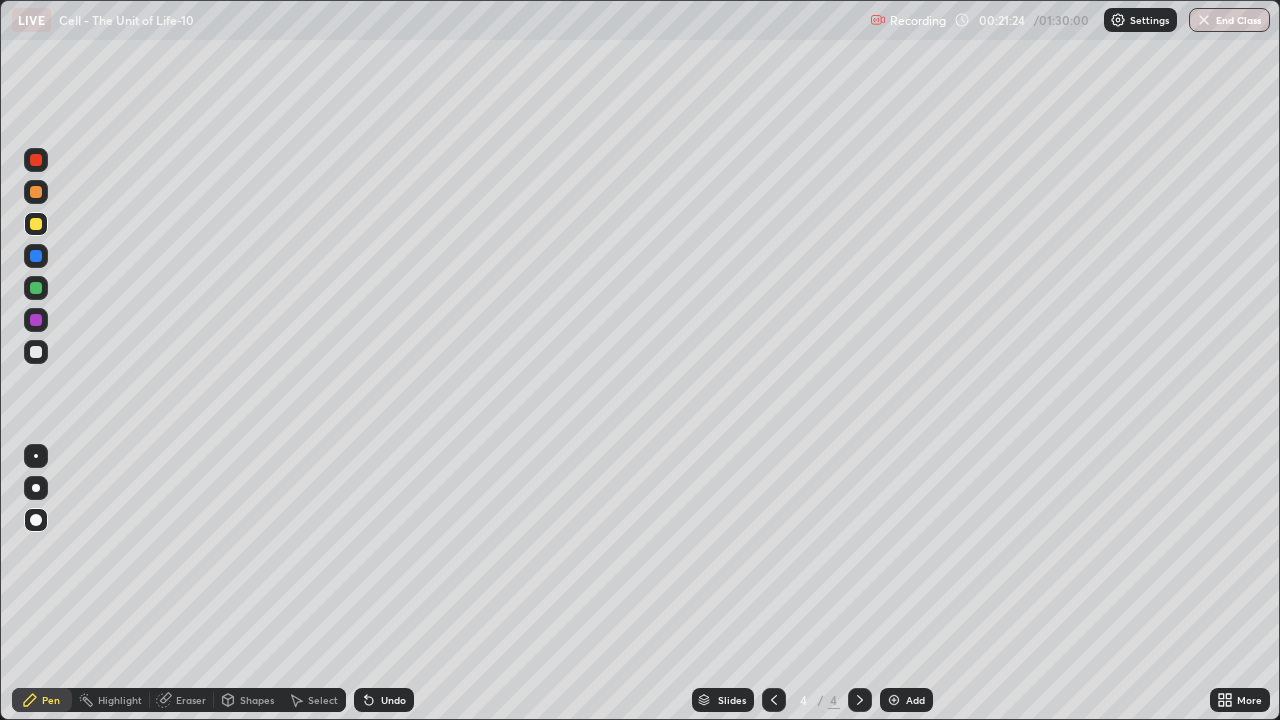 click at bounding box center (894, 700) 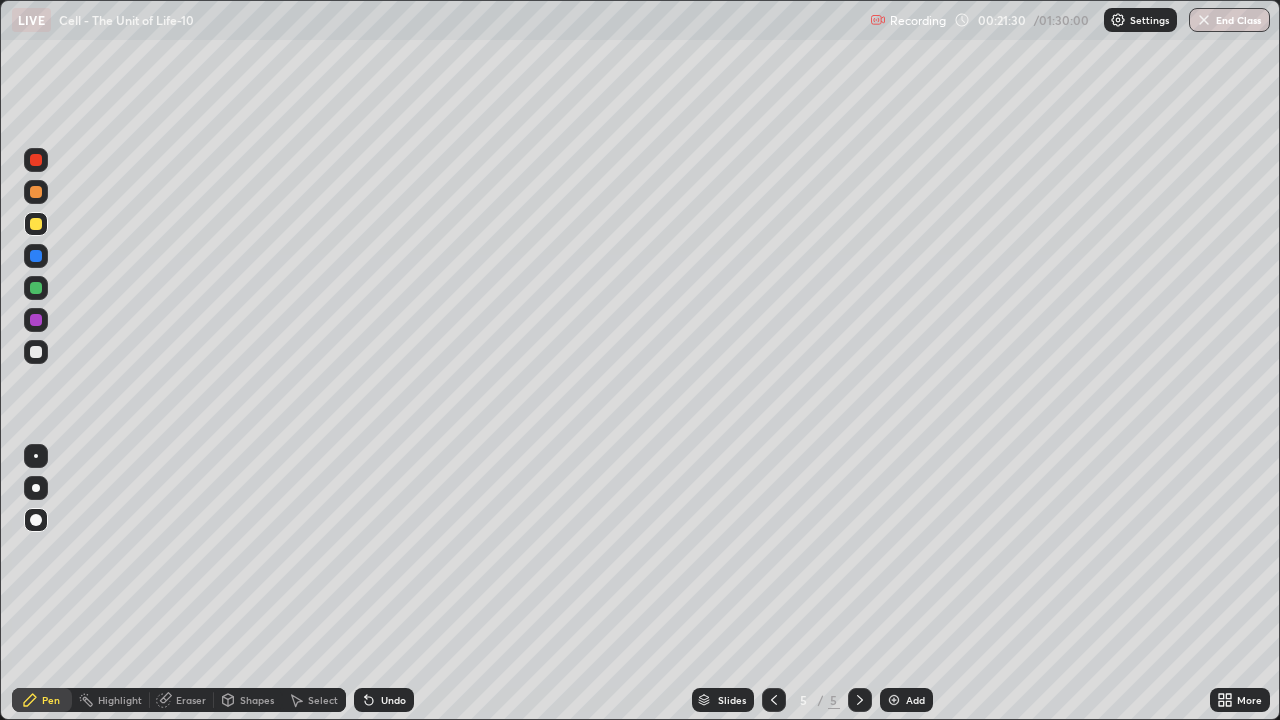 click at bounding box center (36, 288) 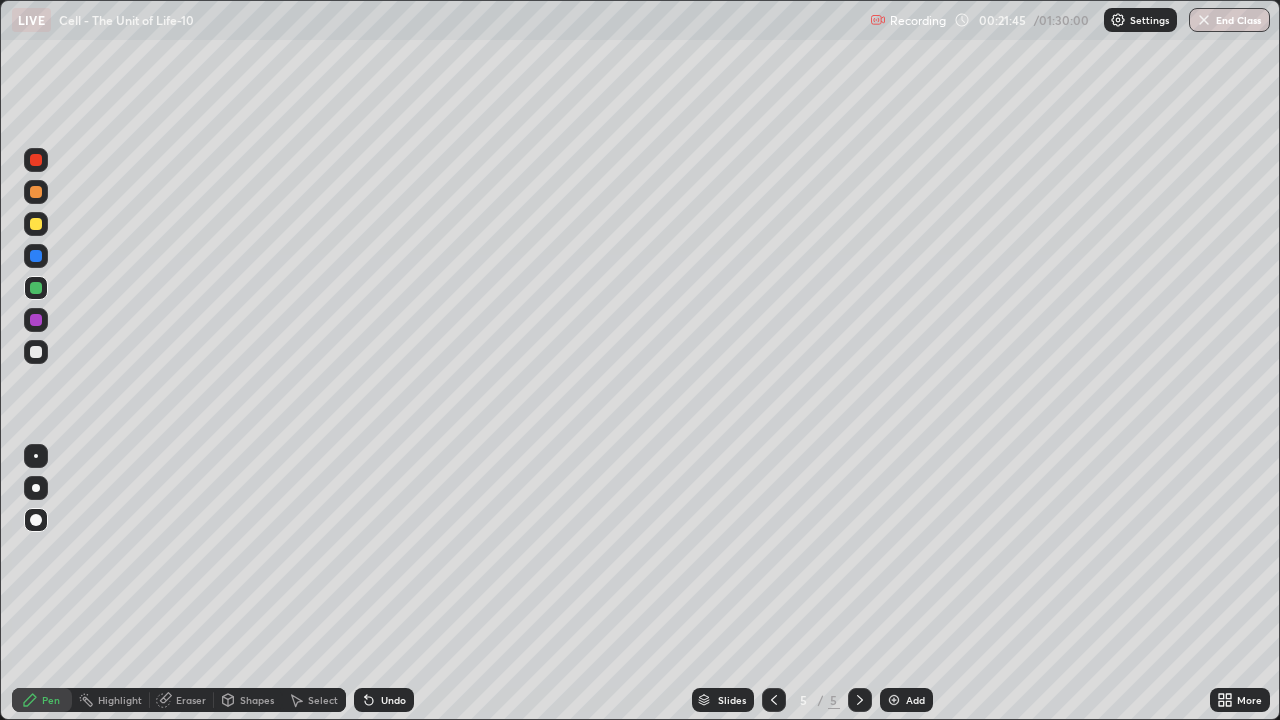 click at bounding box center [36, 352] 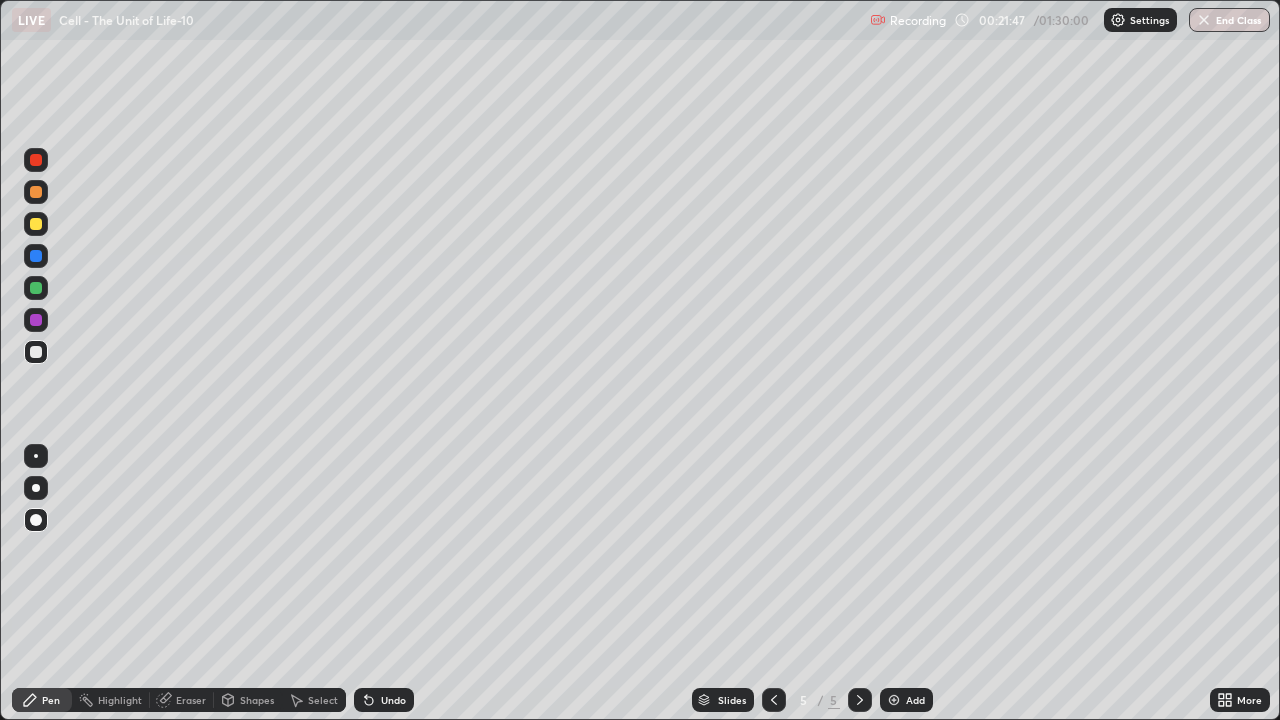 click at bounding box center (36, 456) 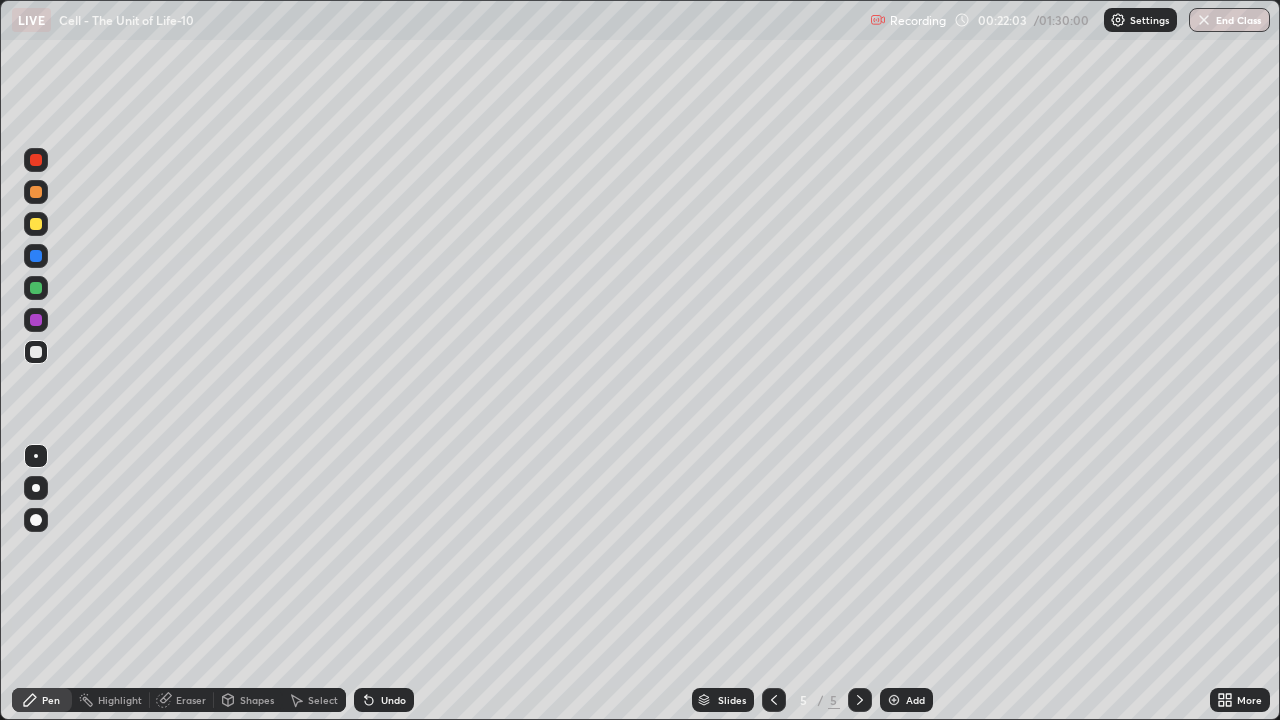 click at bounding box center [36, 224] 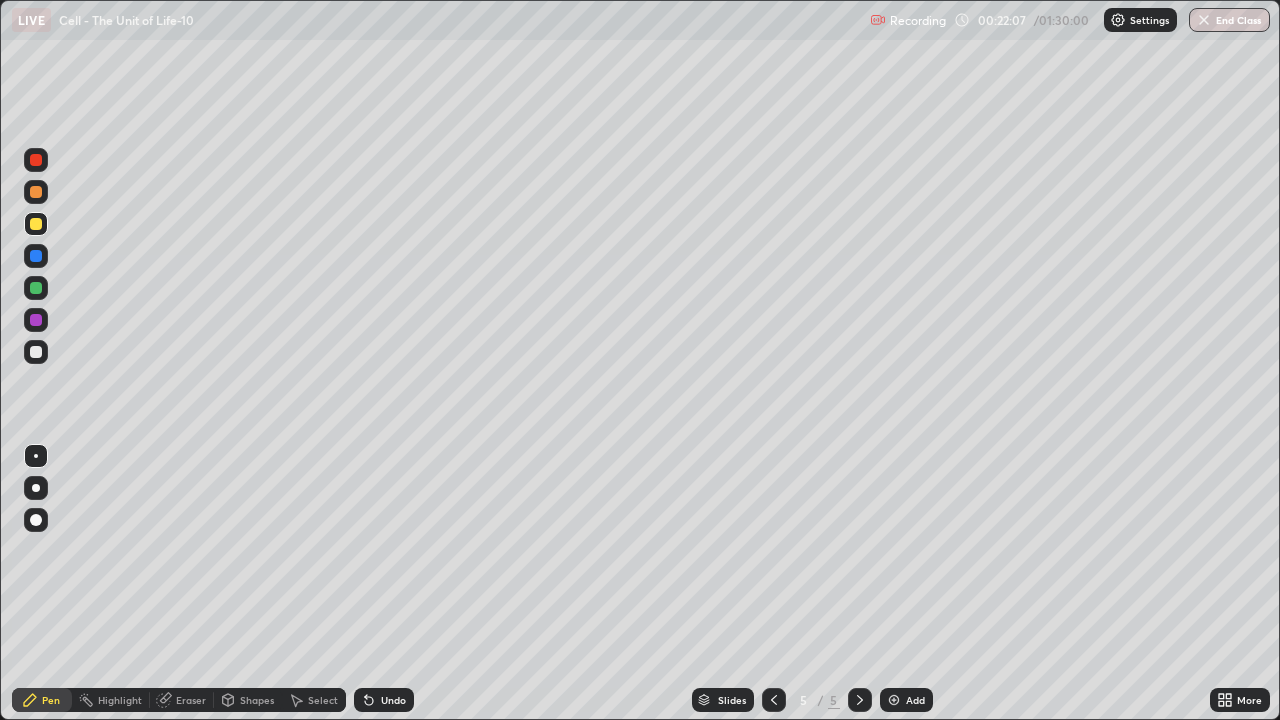 click on "Eraser" at bounding box center [191, 700] 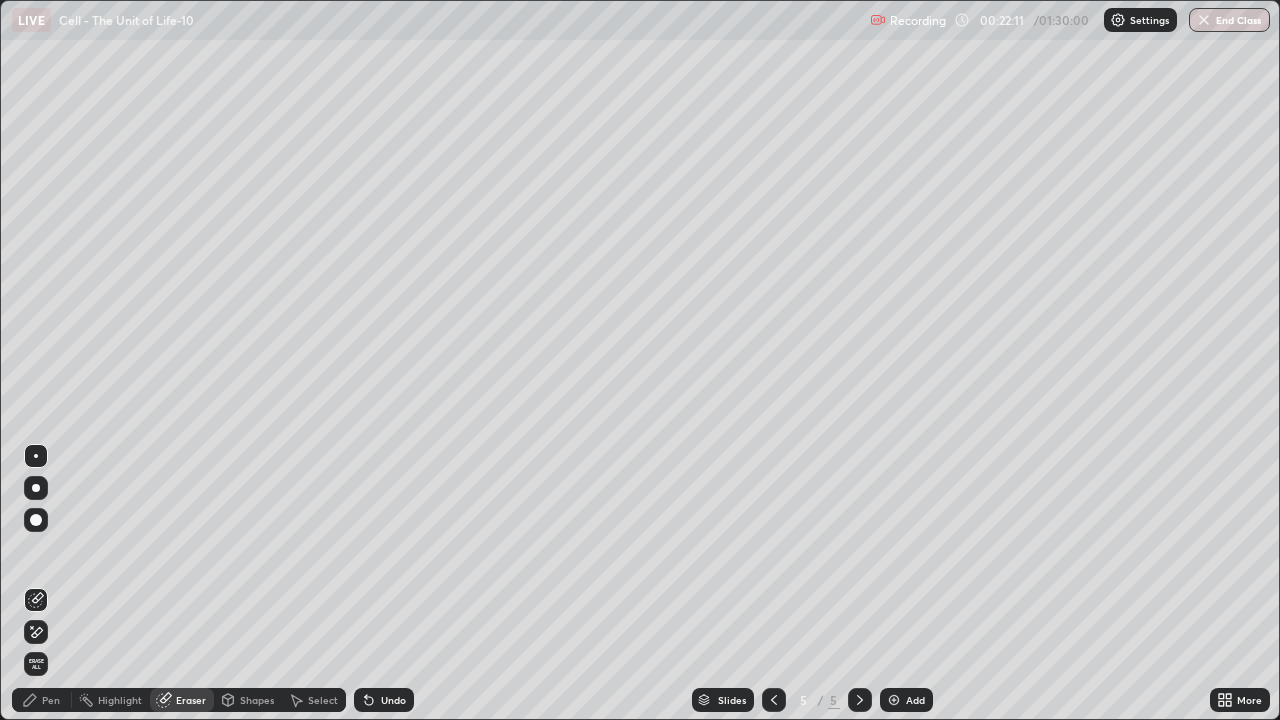 click on "Pen" at bounding box center [51, 700] 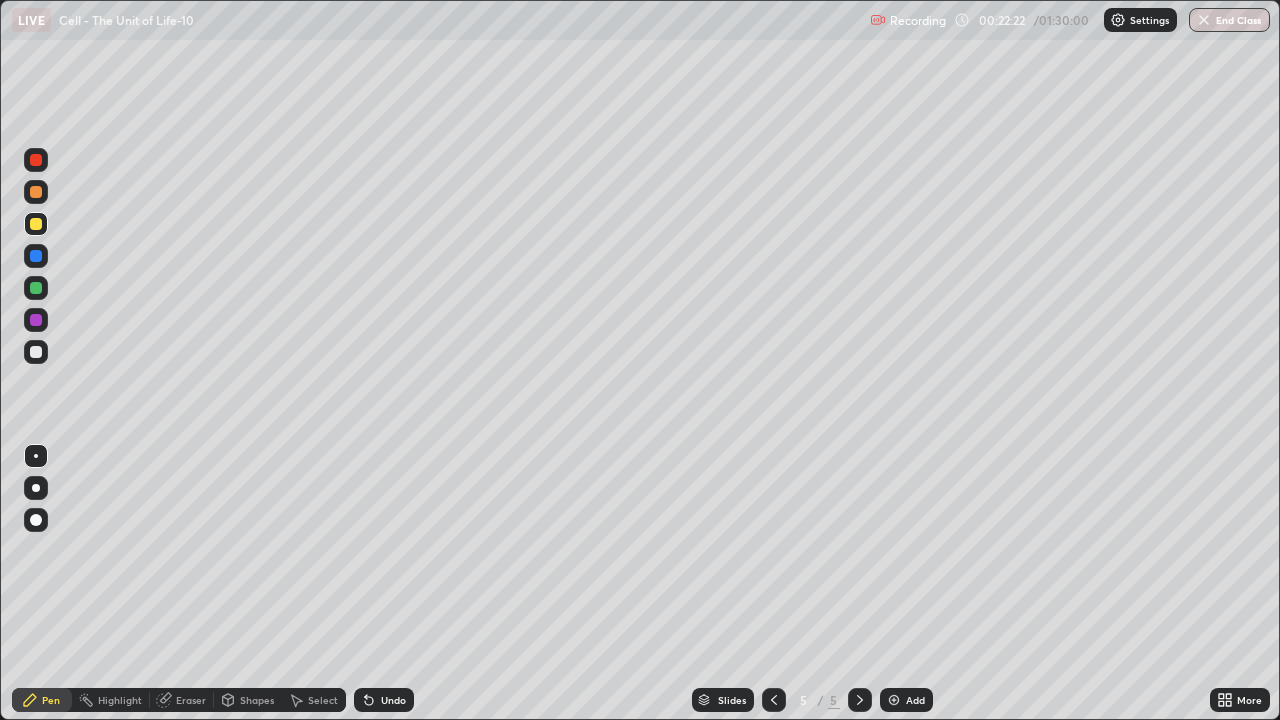 click on "Eraser" at bounding box center [191, 700] 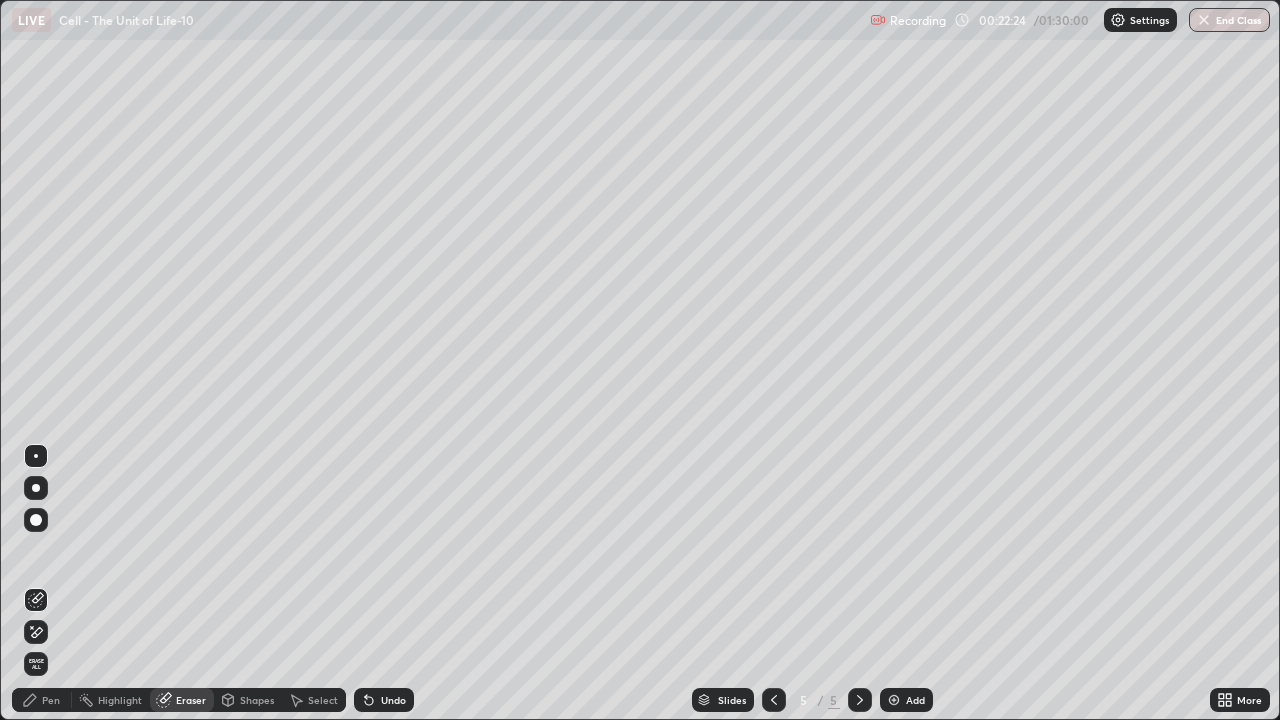 click on "Pen" at bounding box center [51, 700] 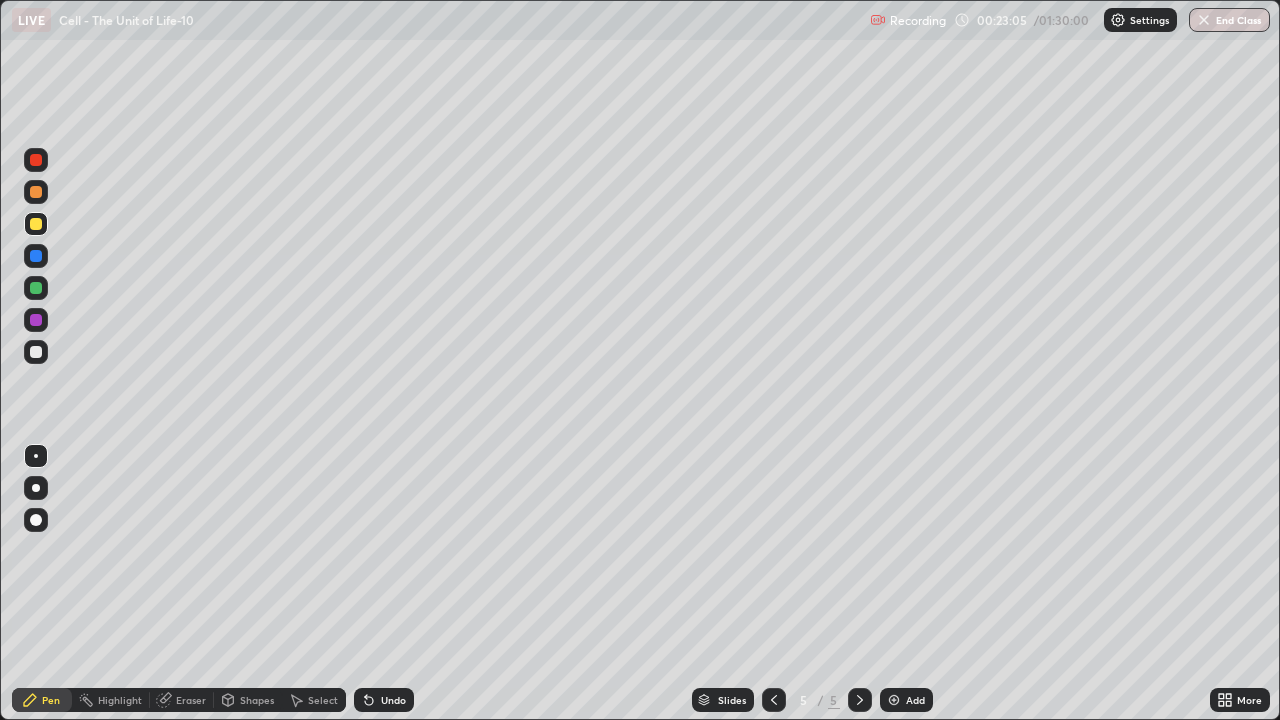 click on "Eraser" at bounding box center [191, 700] 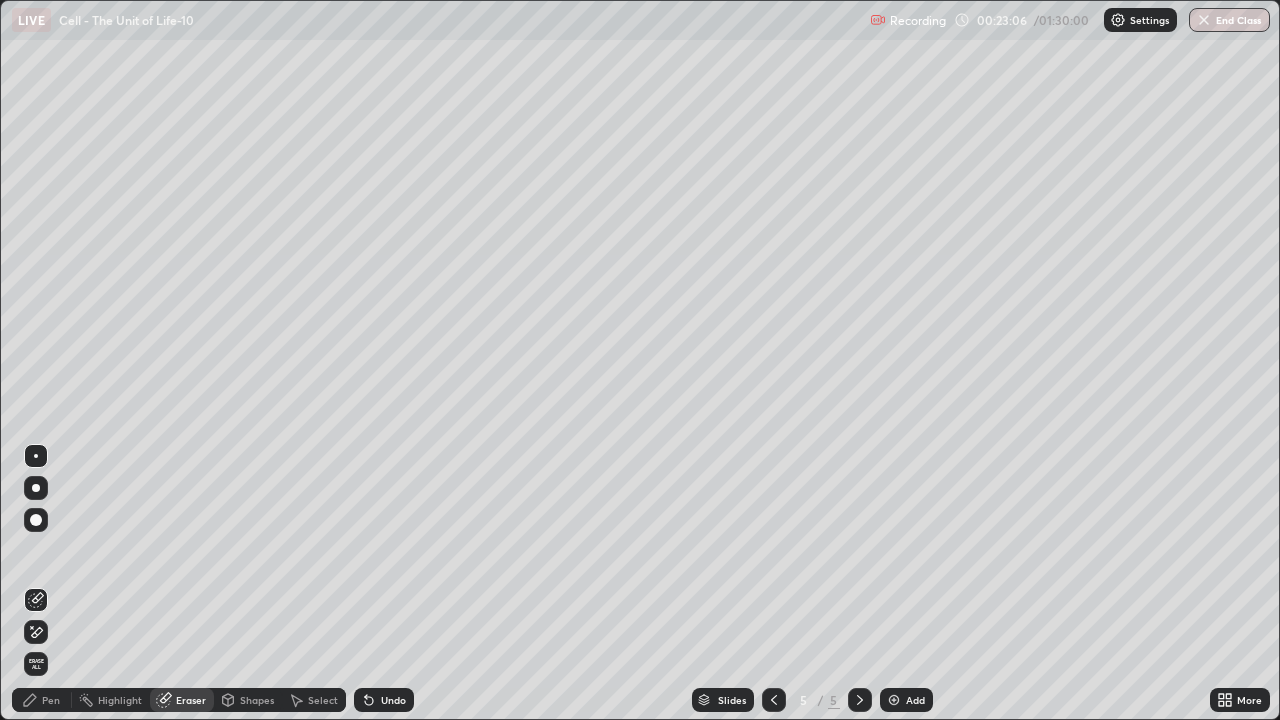 click on "Pen" at bounding box center [51, 700] 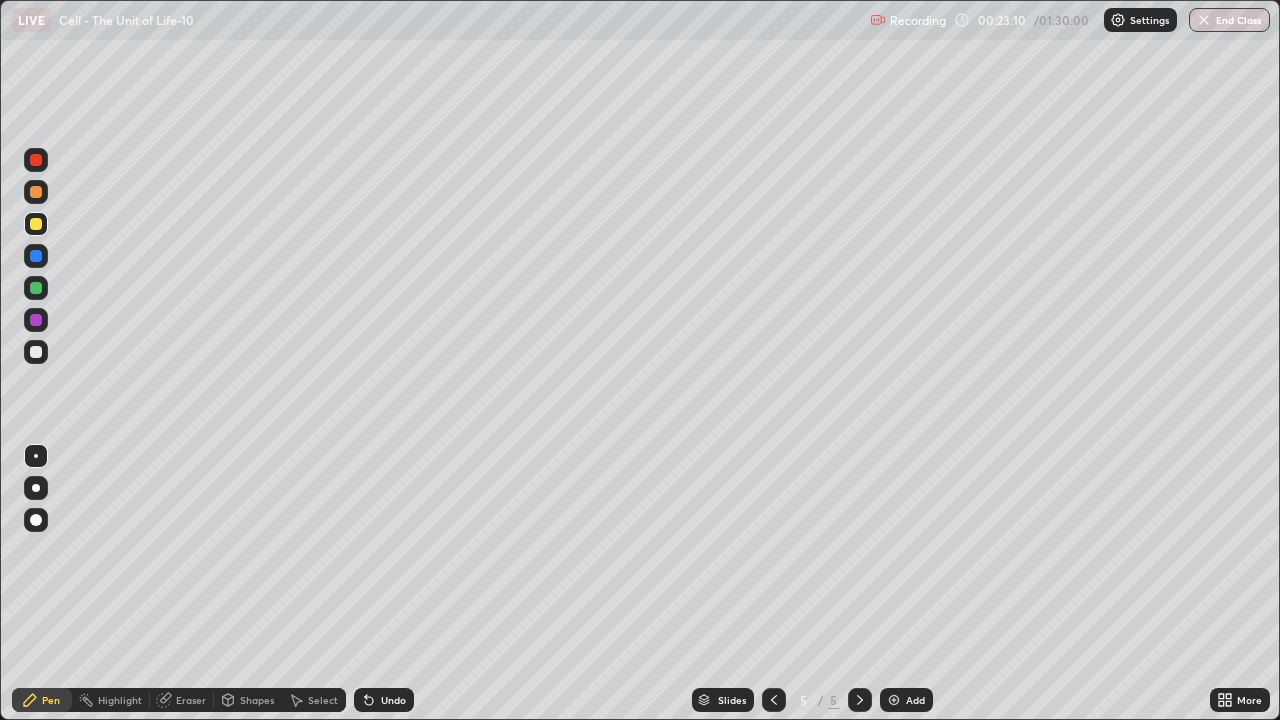 click at bounding box center (36, 352) 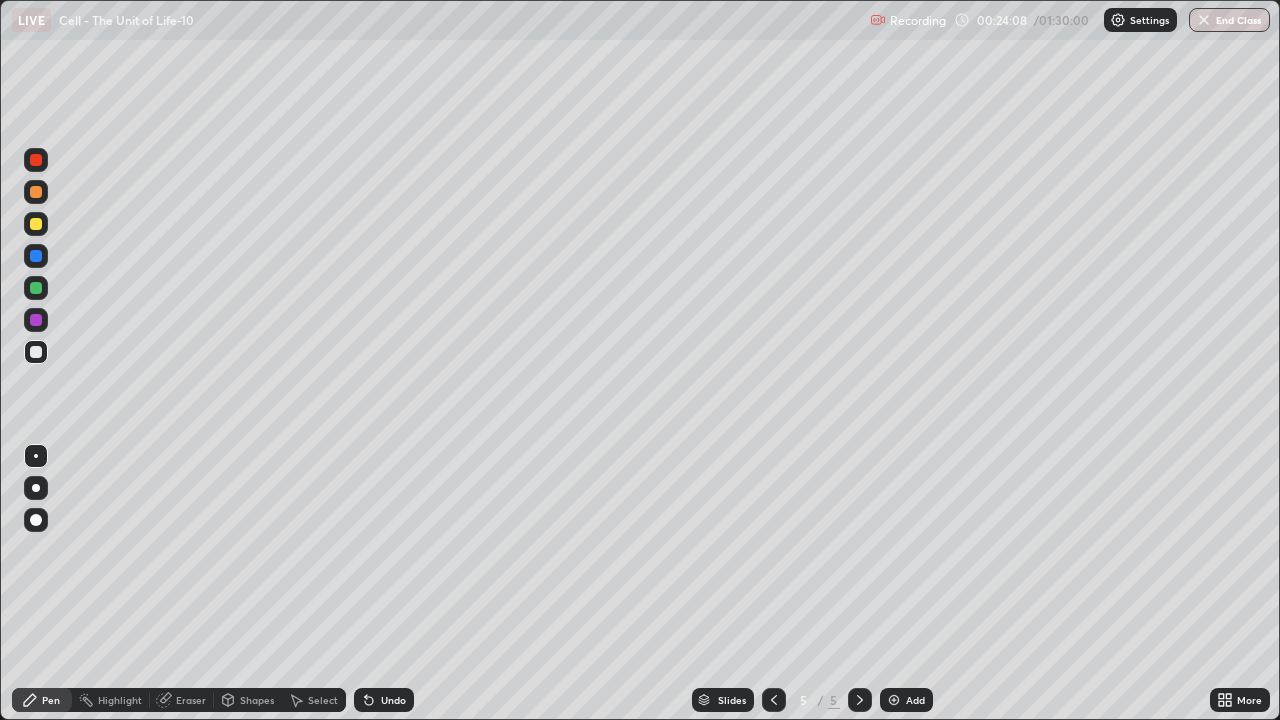 click at bounding box center [36, 224] 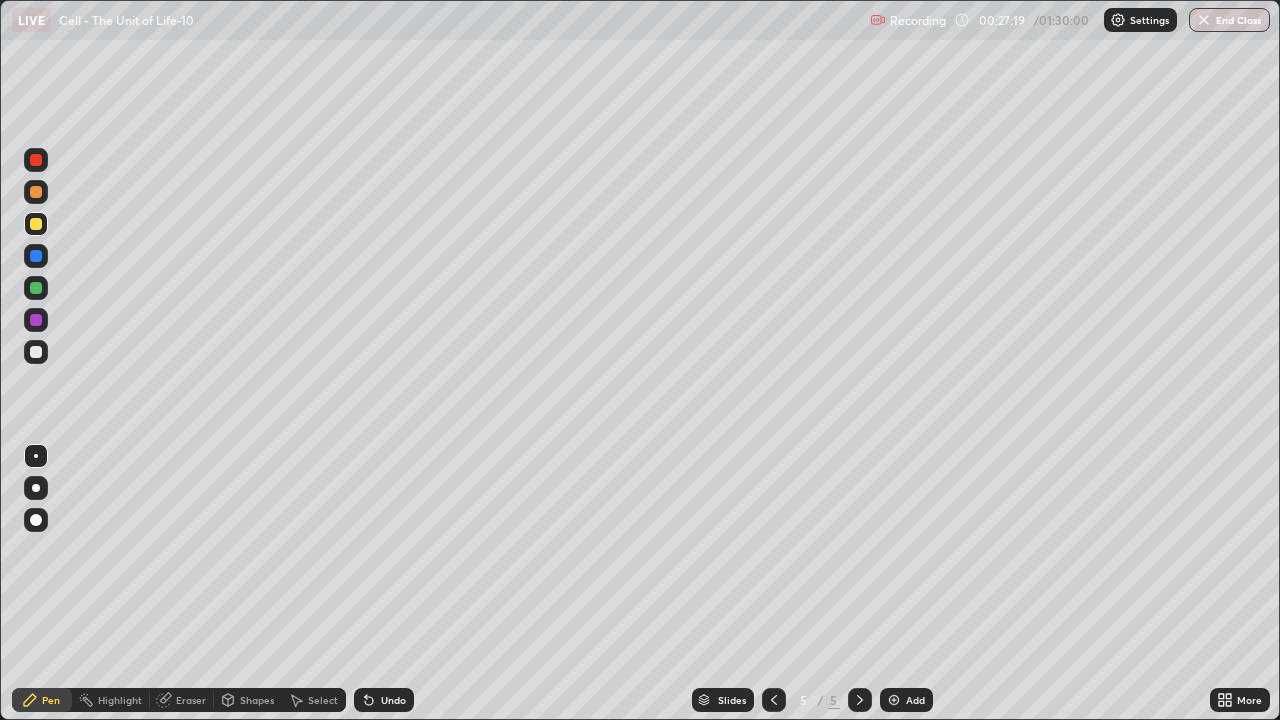 click on "Add" at bounding box center (915, 700) 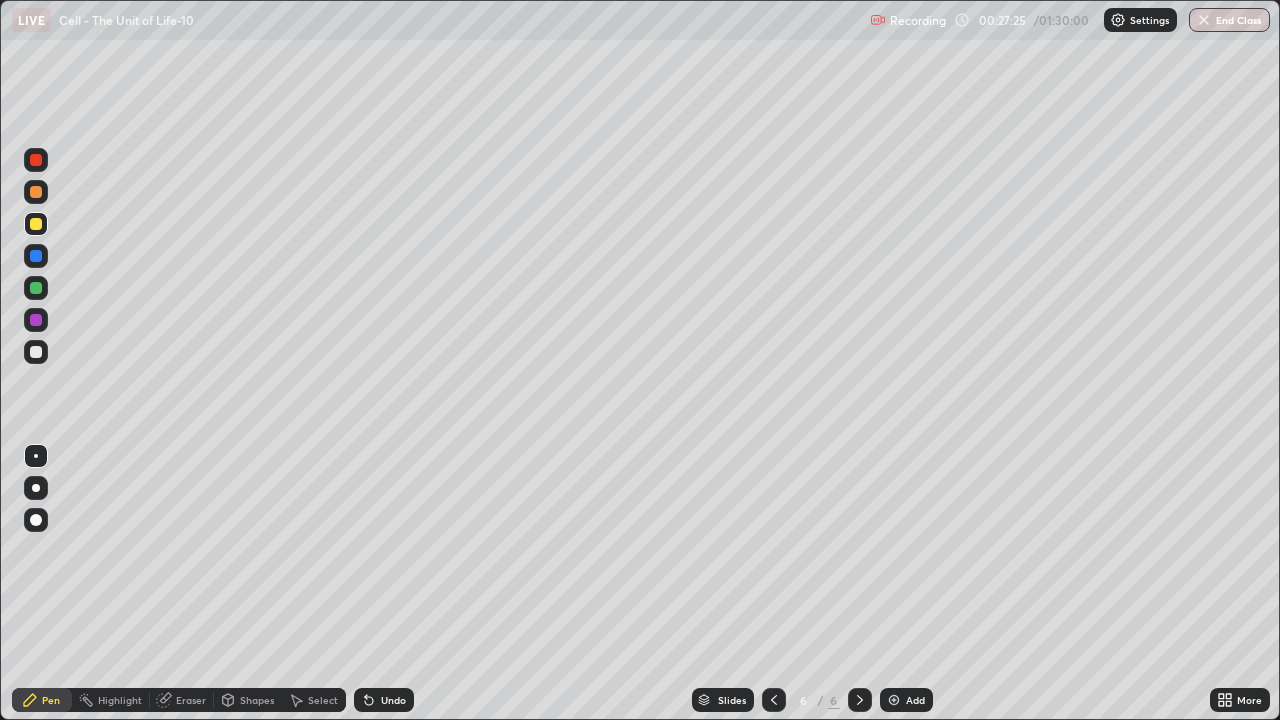 click at bounding box center (36, 352) 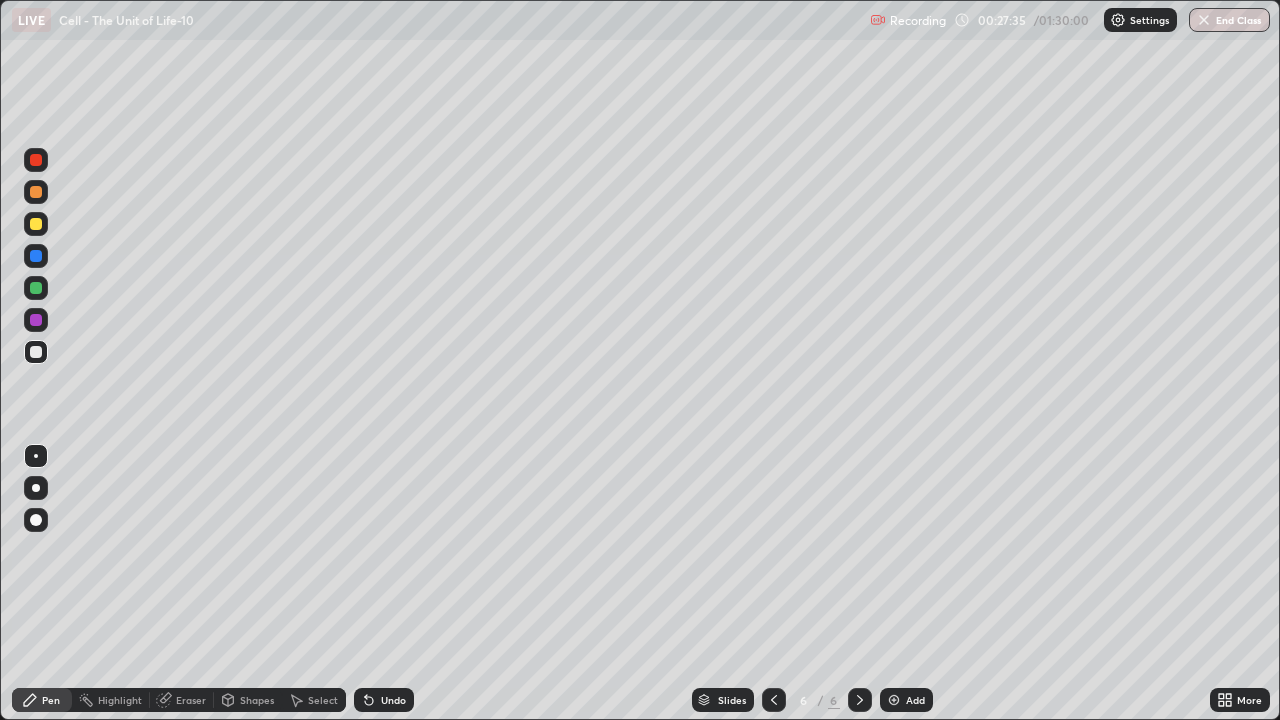 click at bounding box center (36, 288) 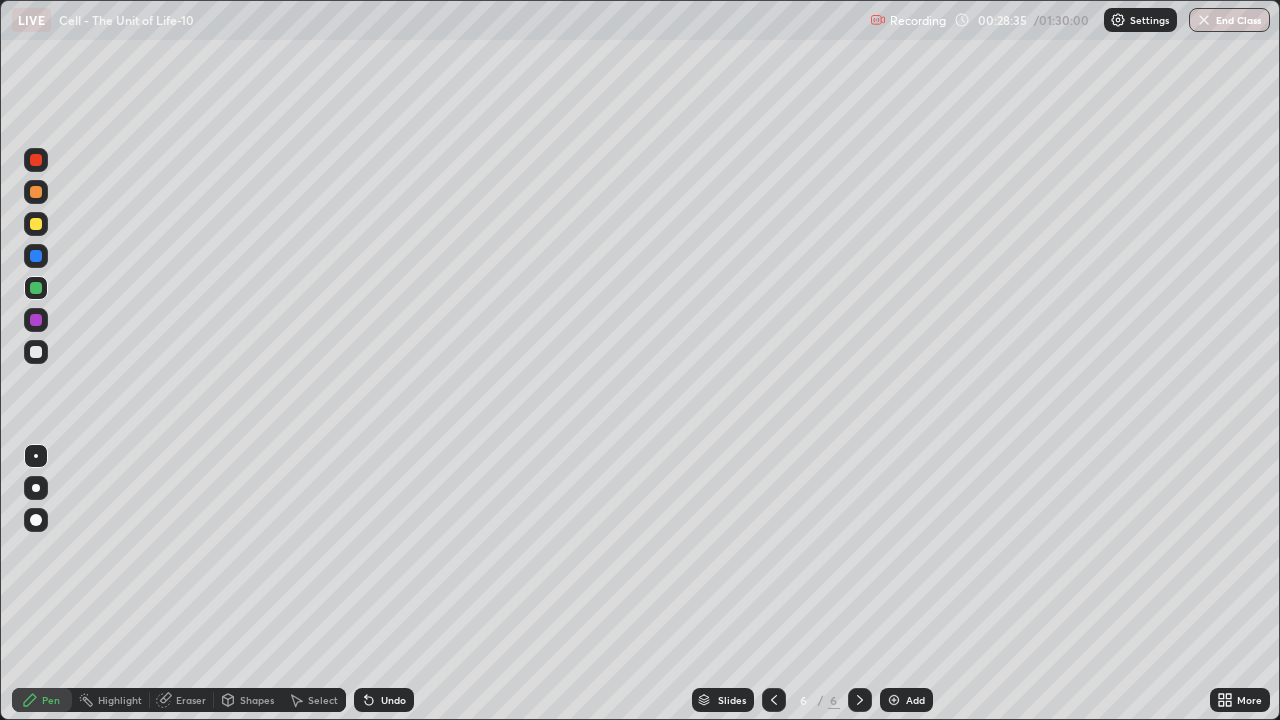 click at bounding box center (36, 352) 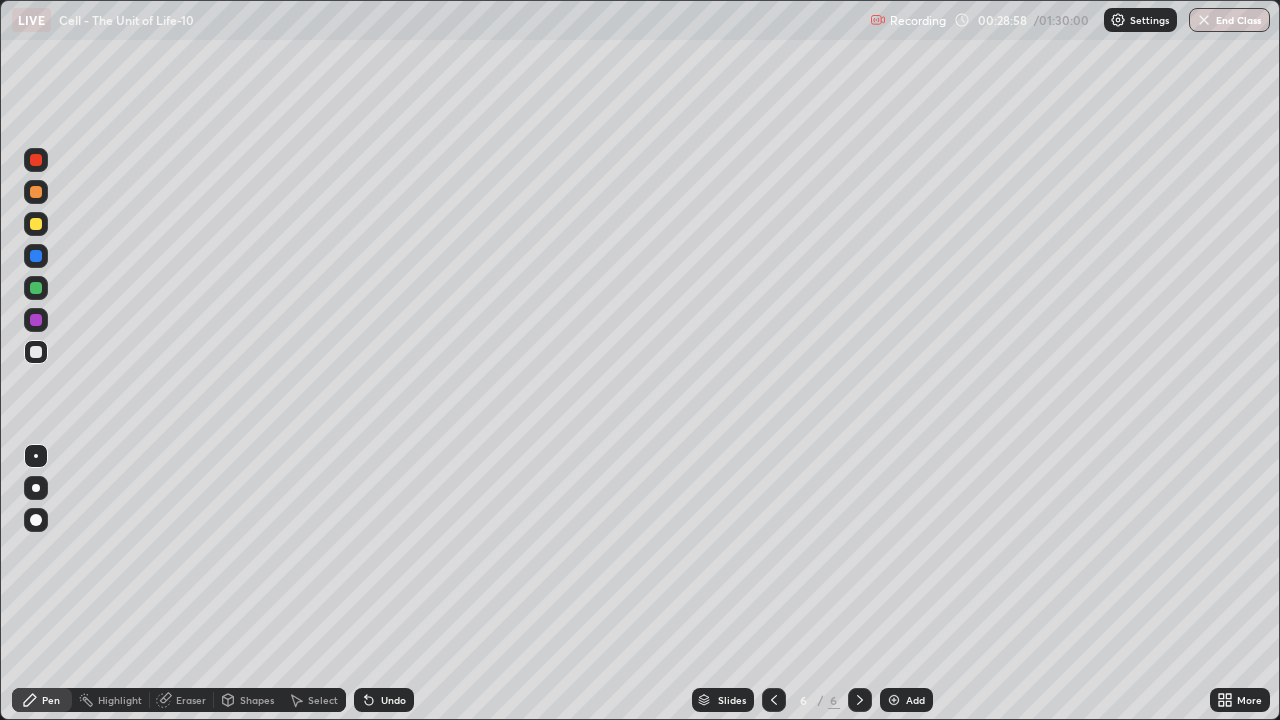click at bounding box center (36, 520) 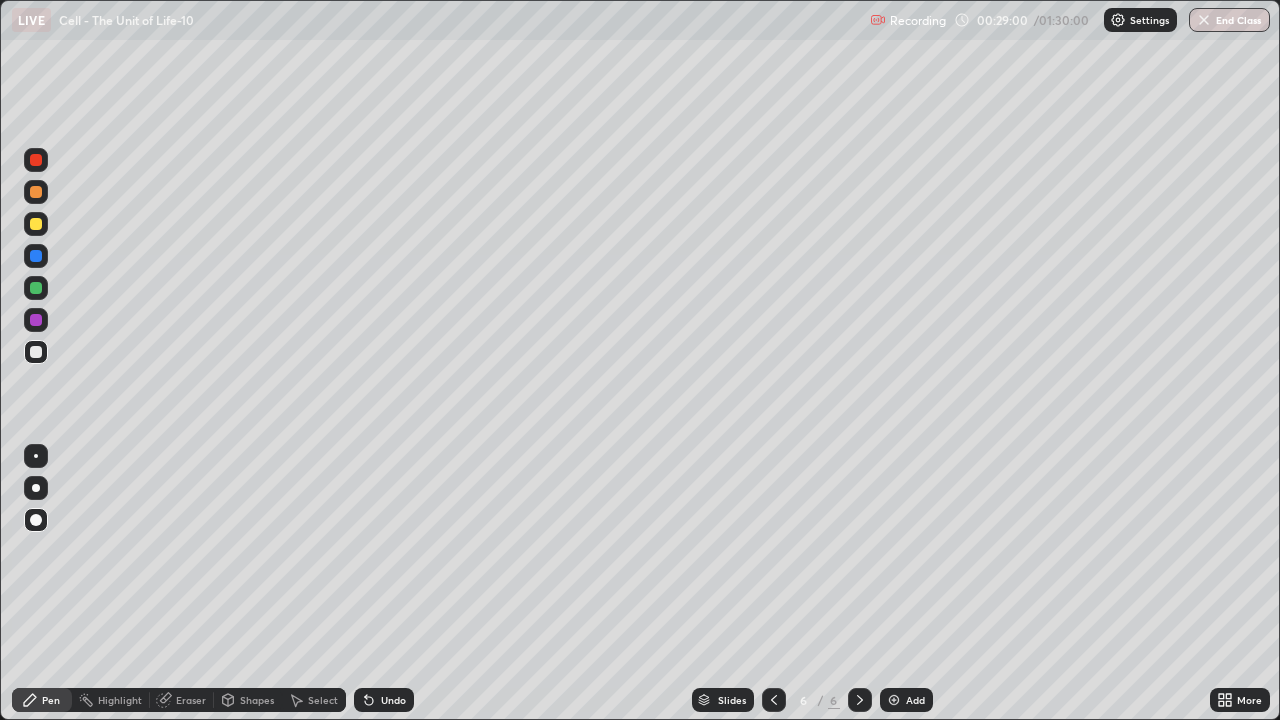 click at bounding box center [36, 160] 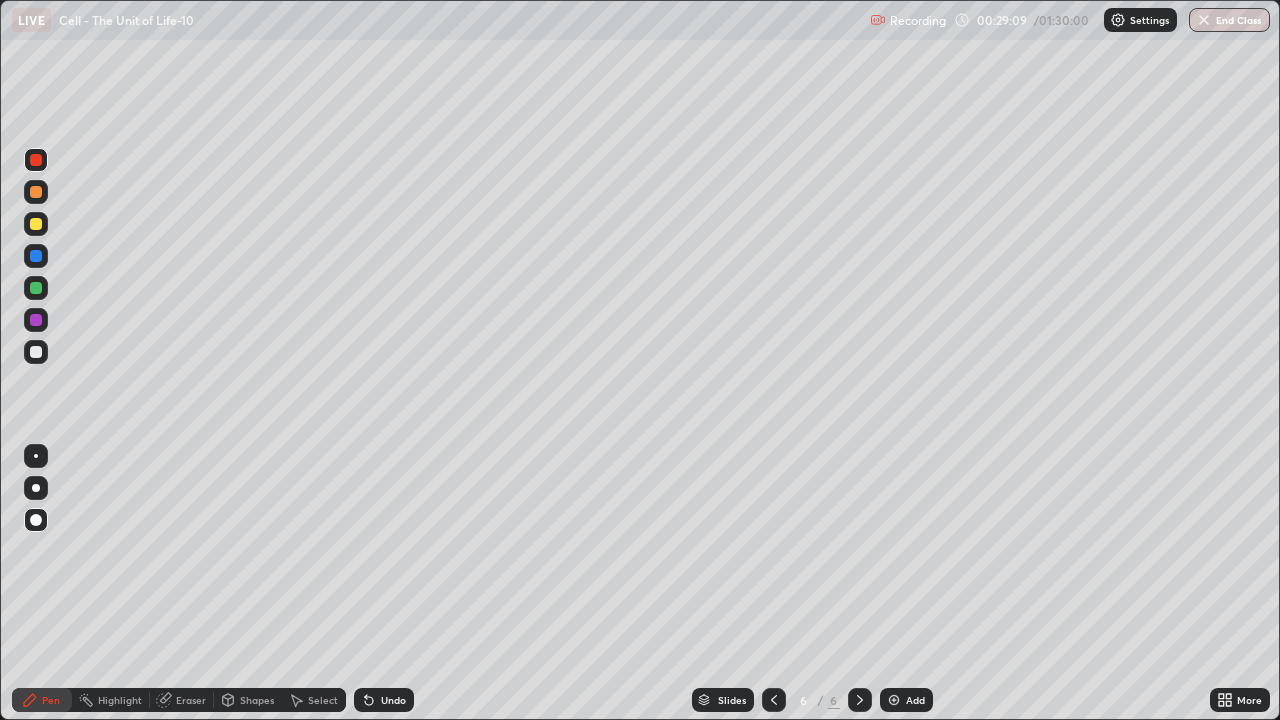 click at bounding box center [36, 352] 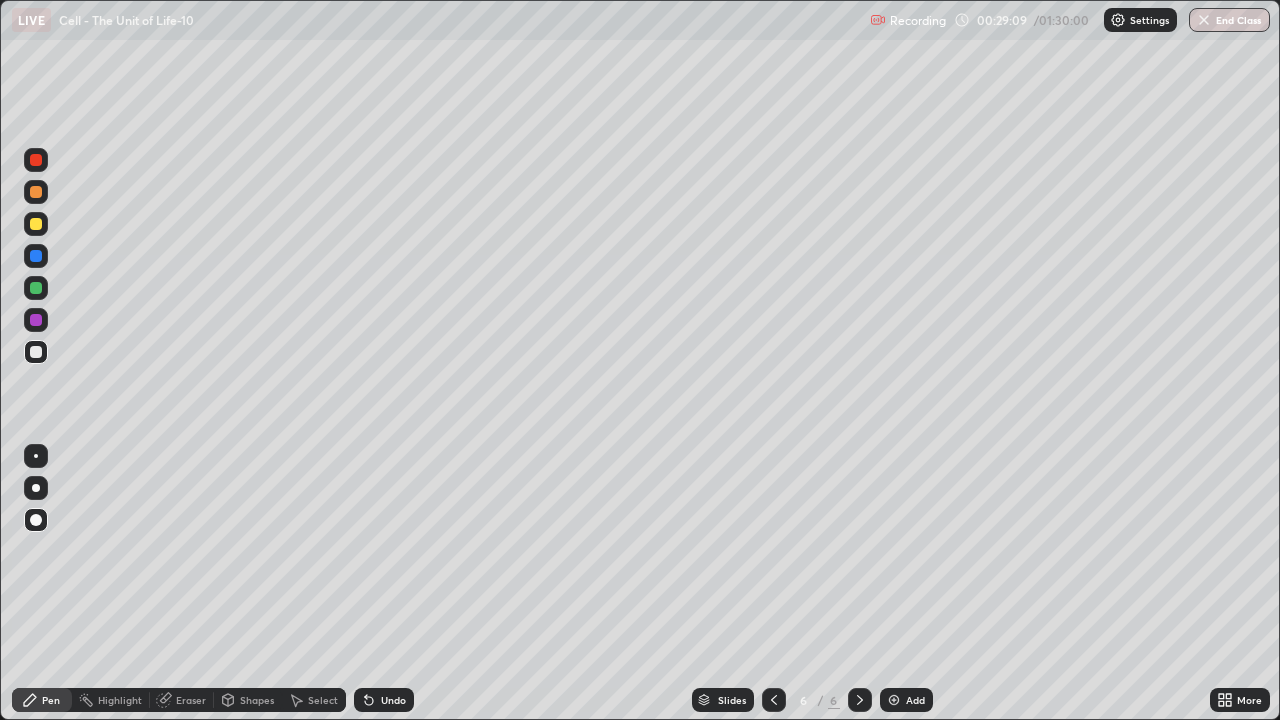 click at bounding box center [36, 456] 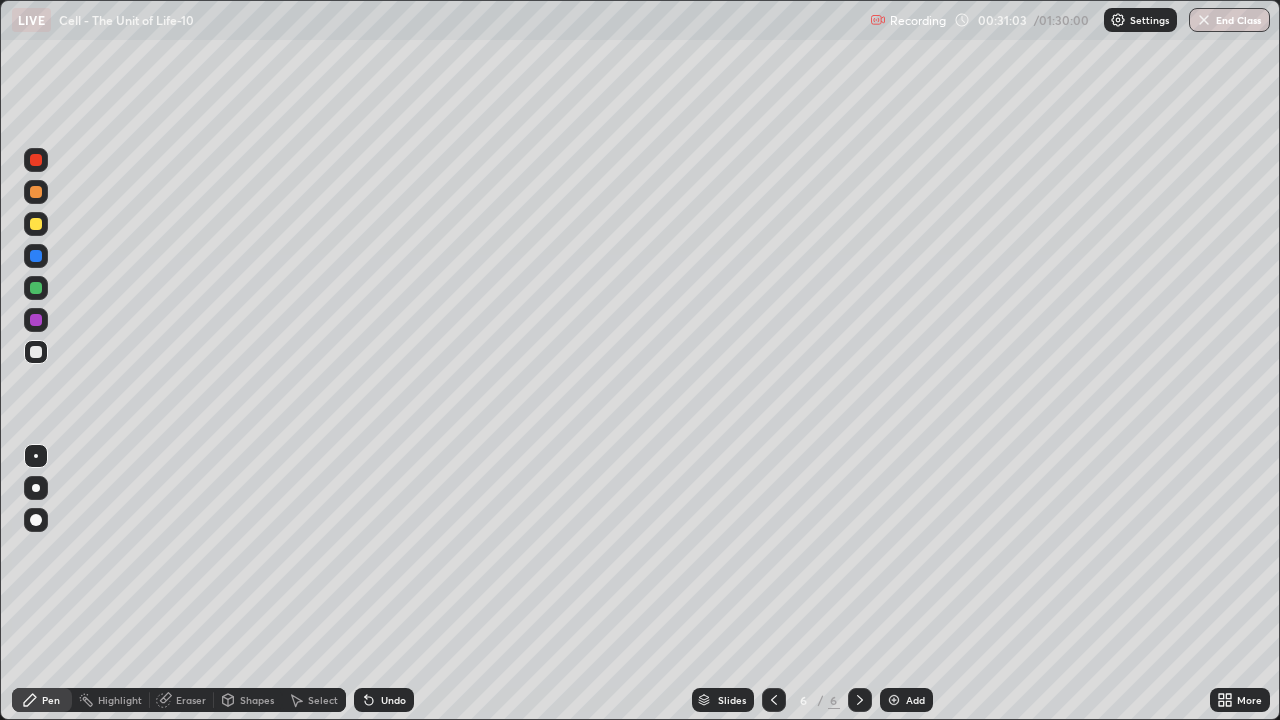 click 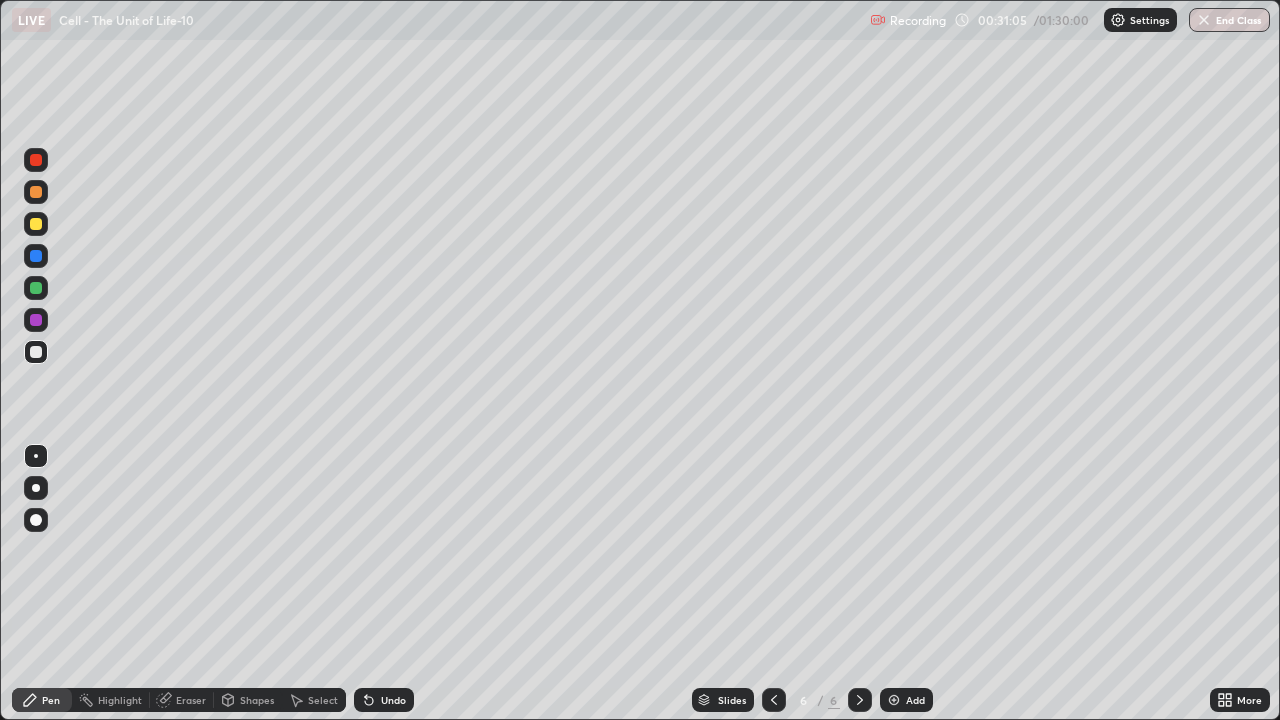 click at bounding box center [894, 700] 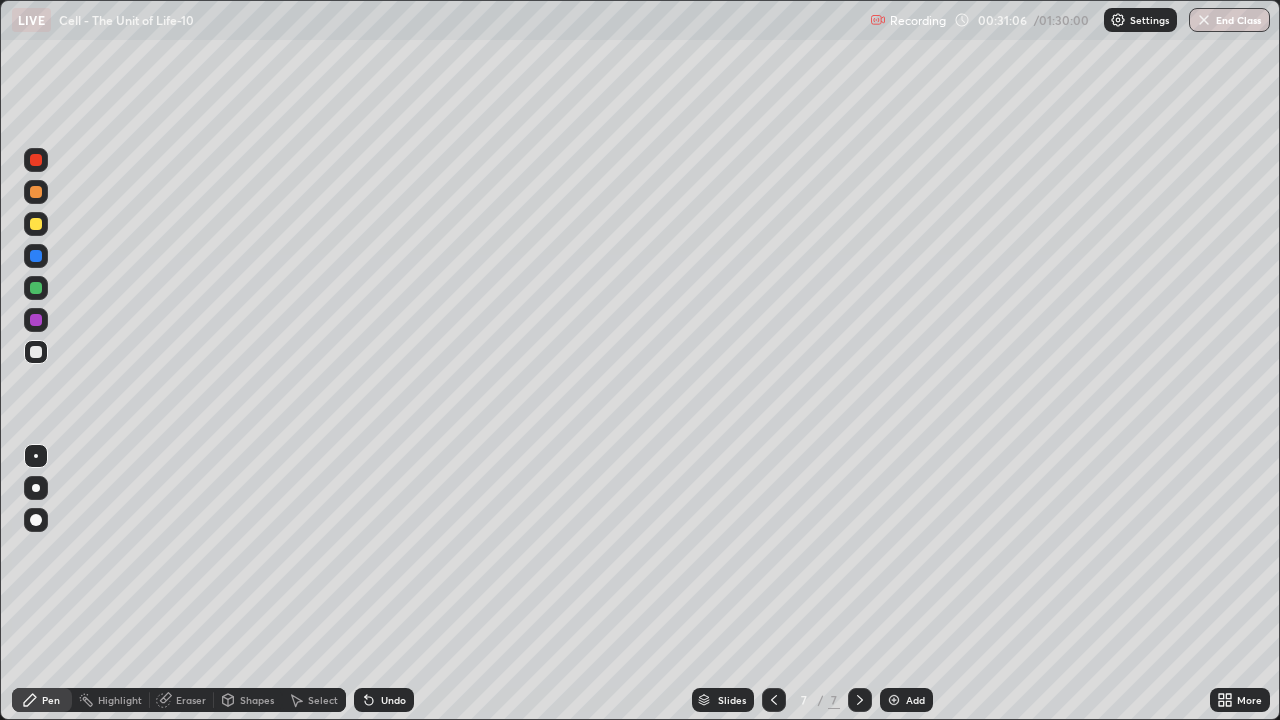 click at bounding box center [36, 488] 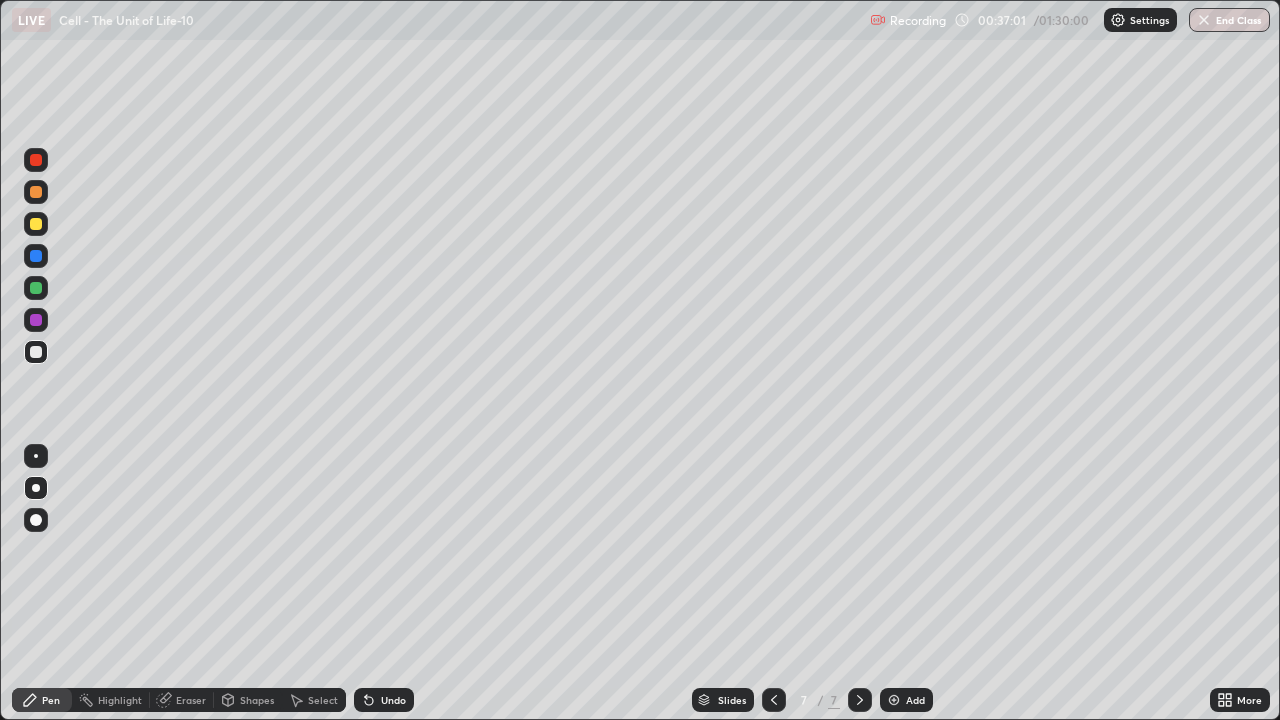 click at bounding box center (36, 352) 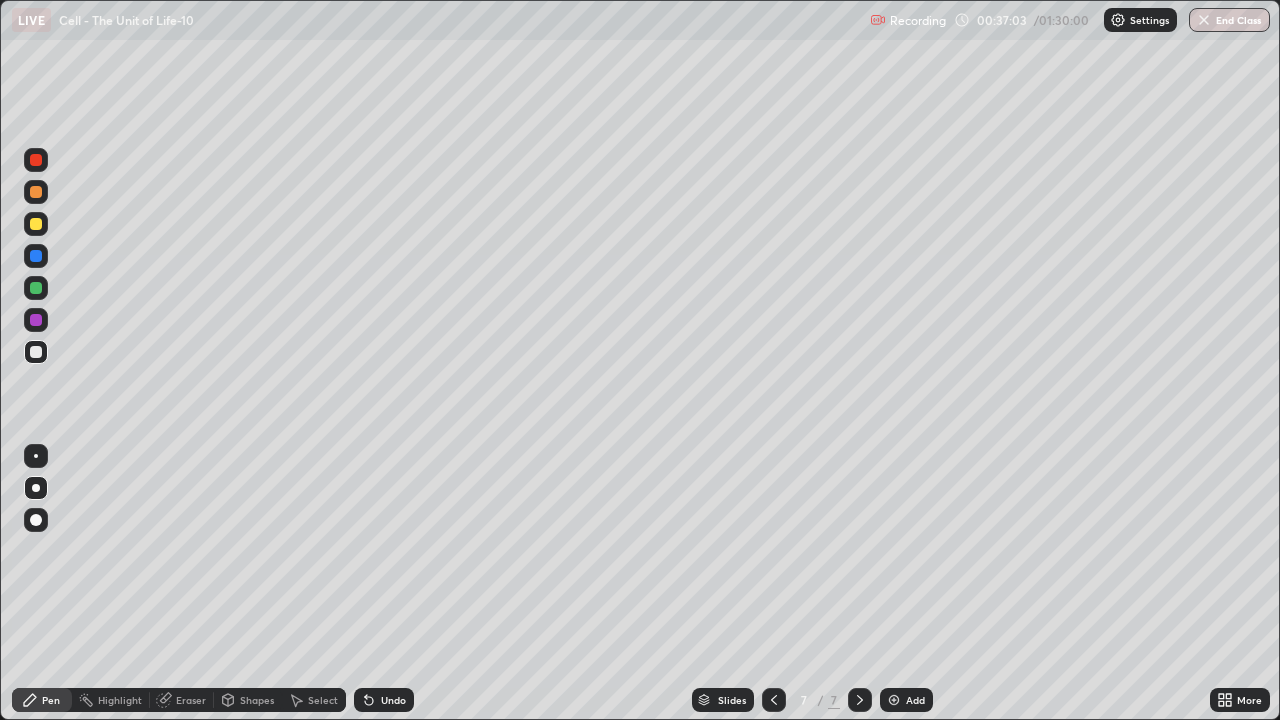 click at bounding box center [36, 224] 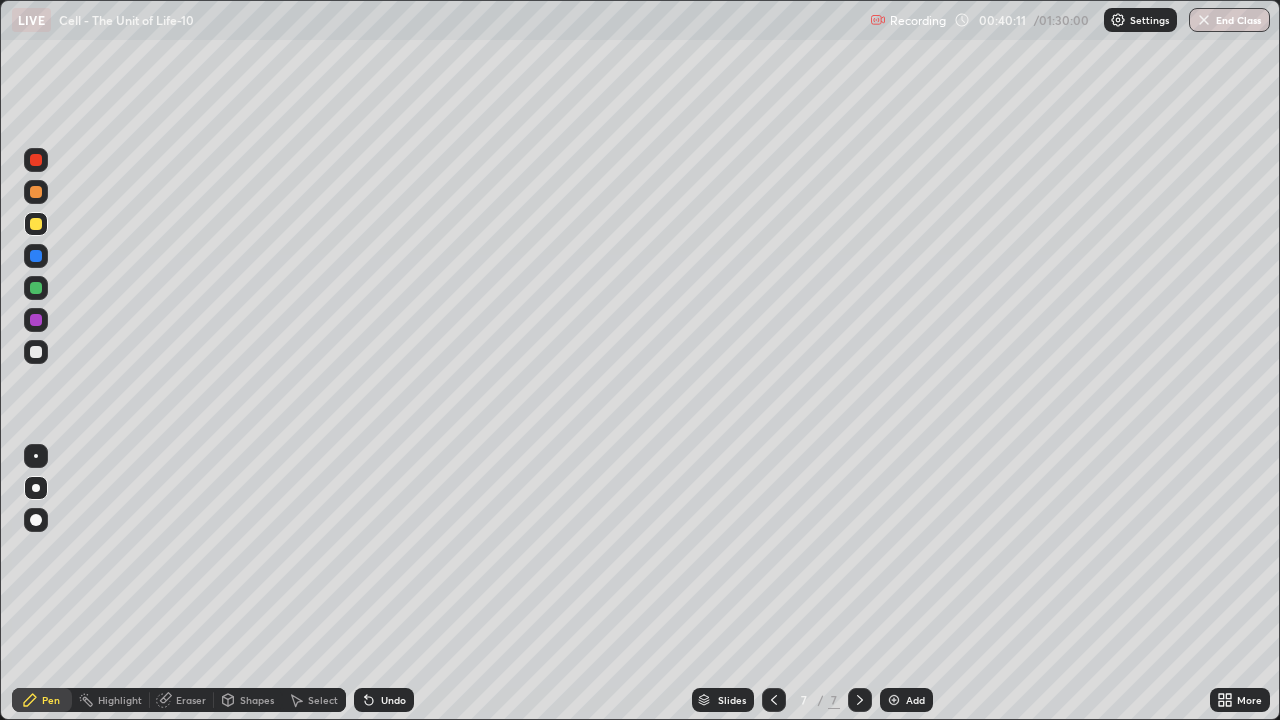 click at bounding box center [36, 352] 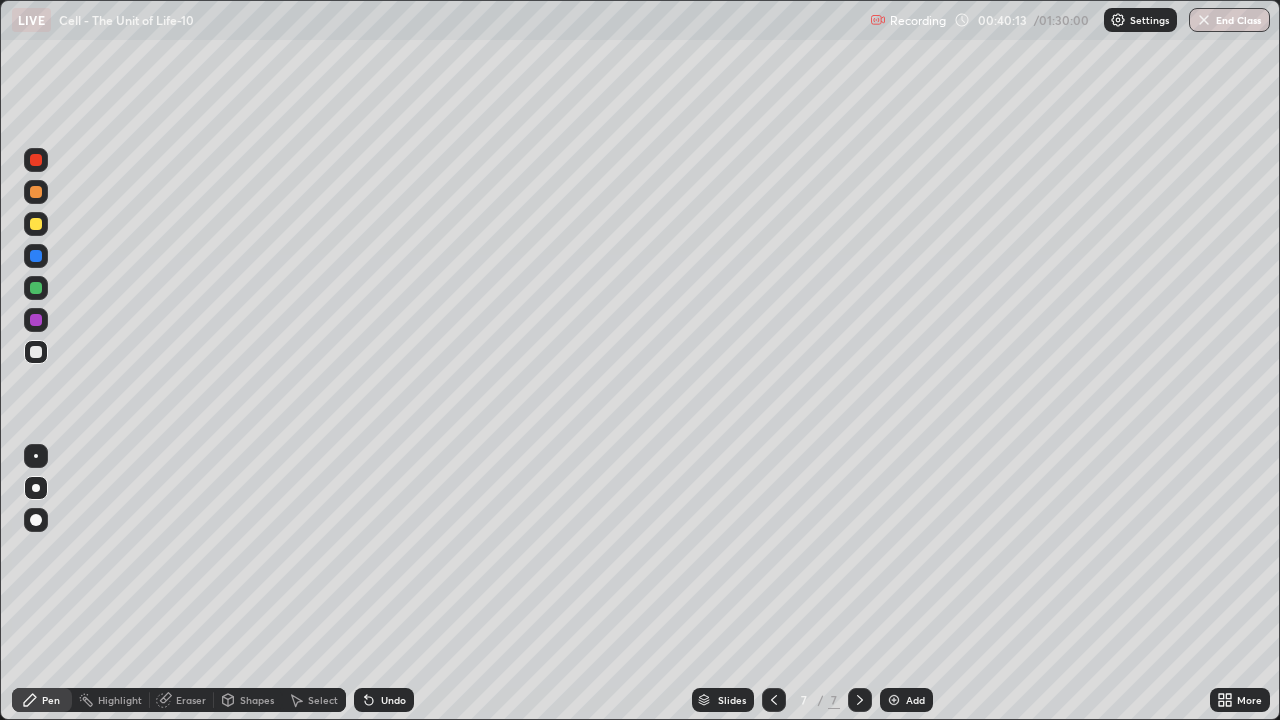 click at bounding box center [36, 224] 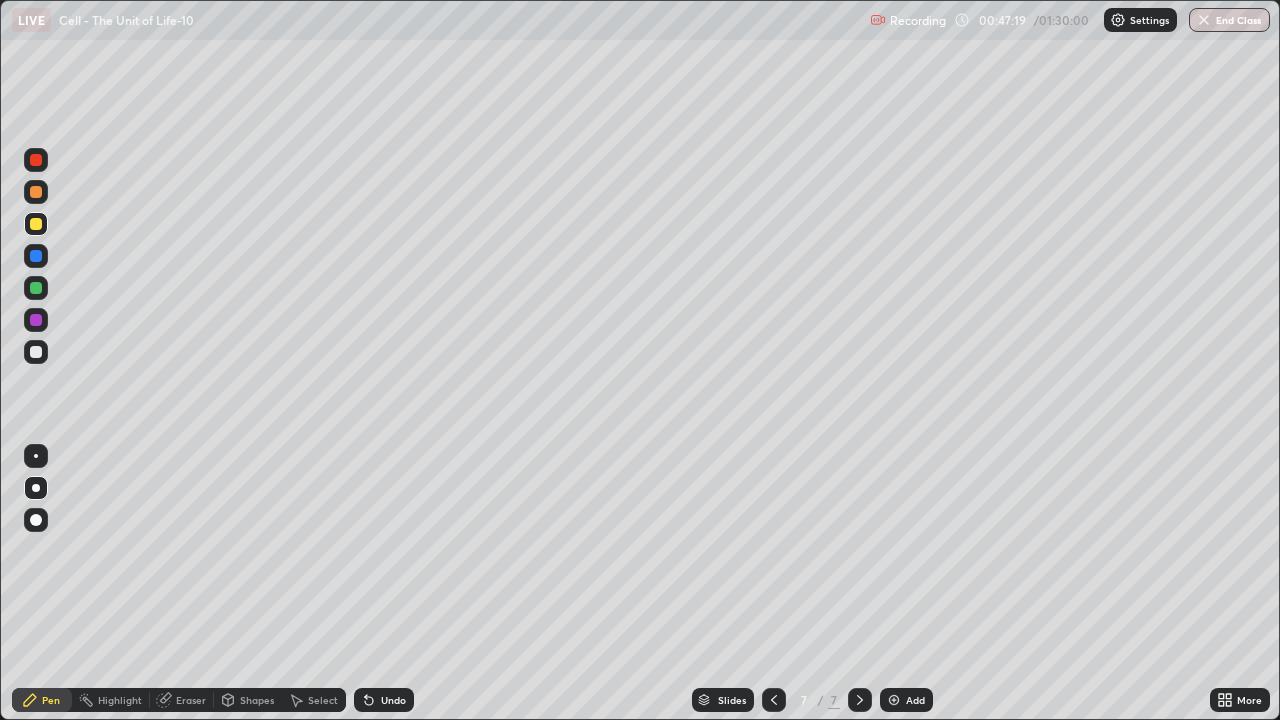 click at bounding box center (36, 160) 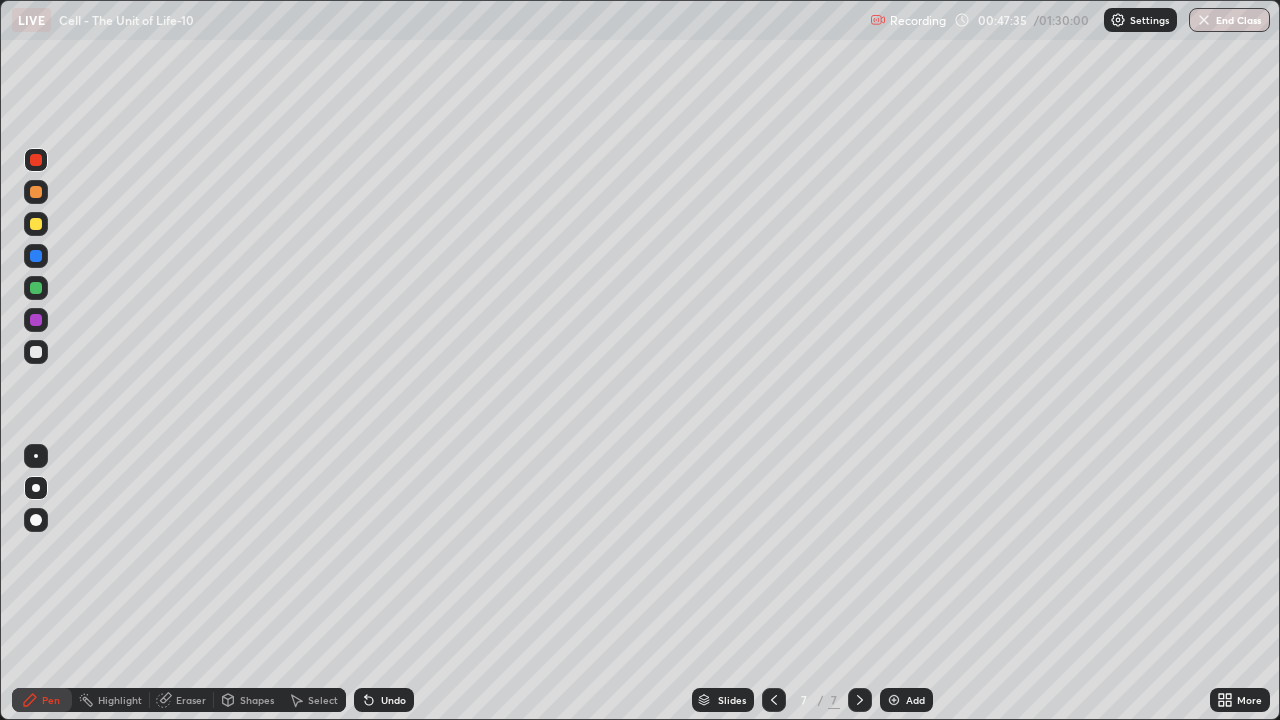 click at bounding box center (36, 192) 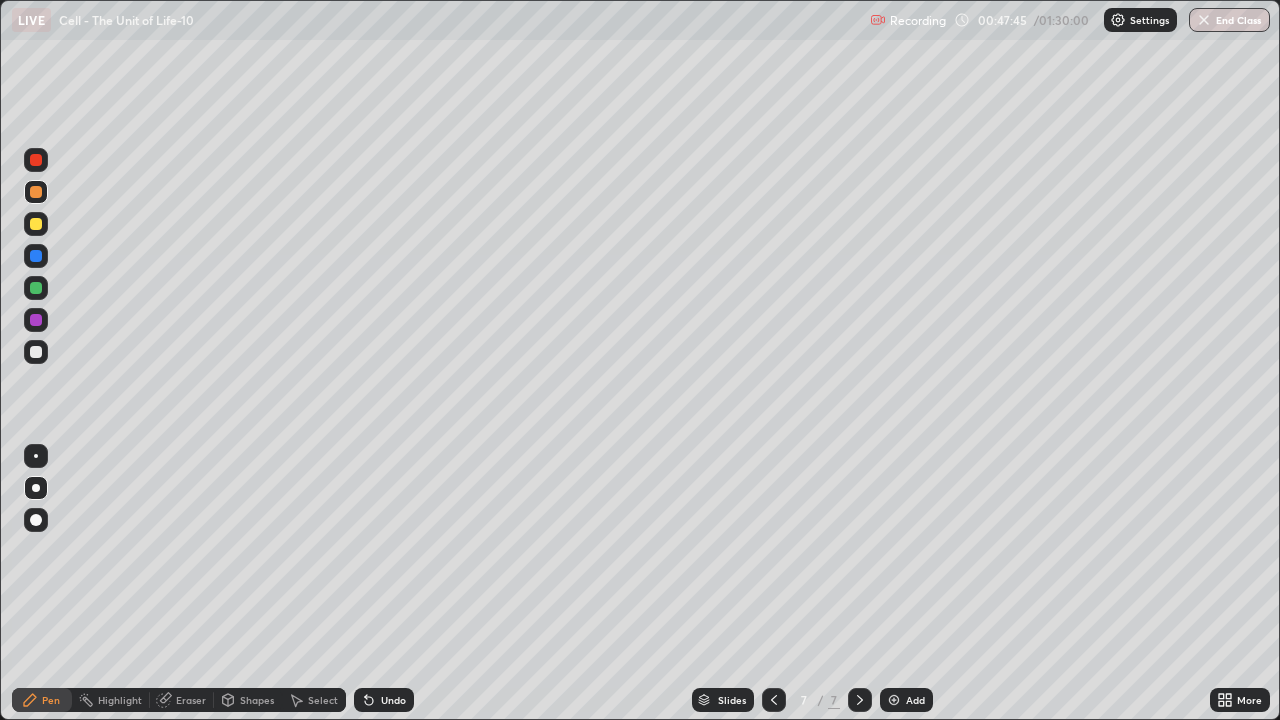 click at bounding box center (36, 352) 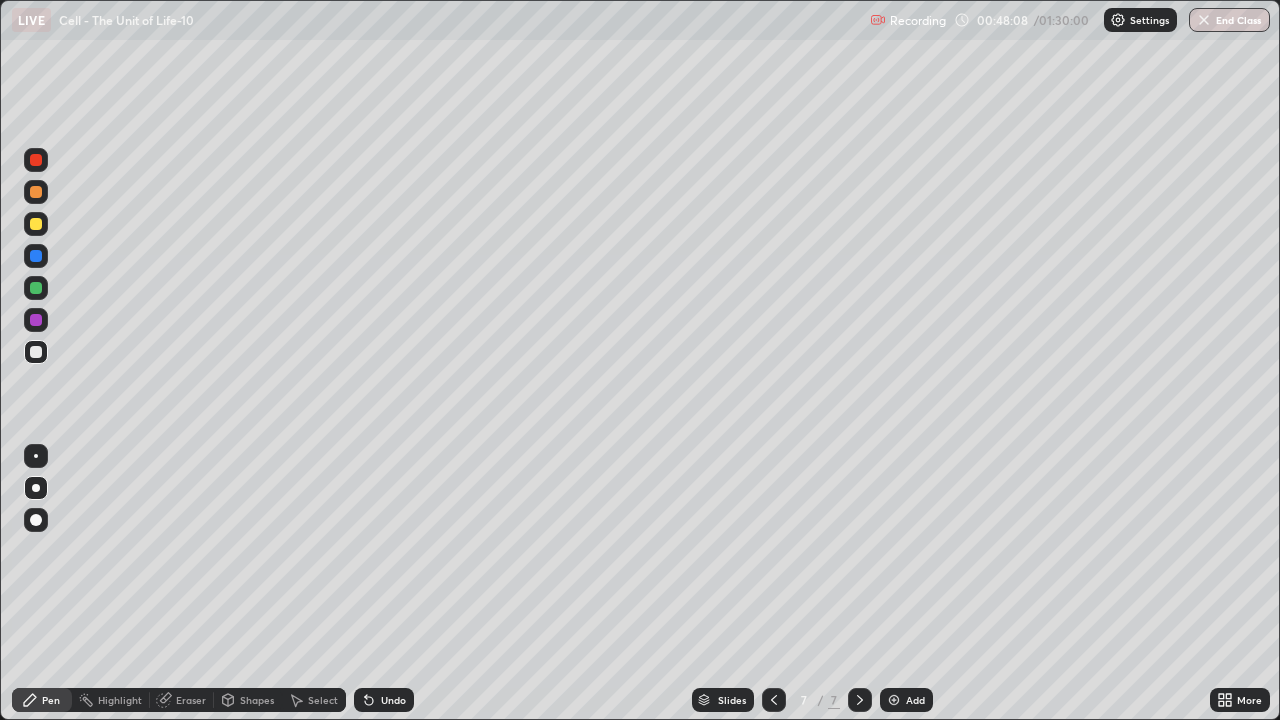 click at bounding box center (36, 256) 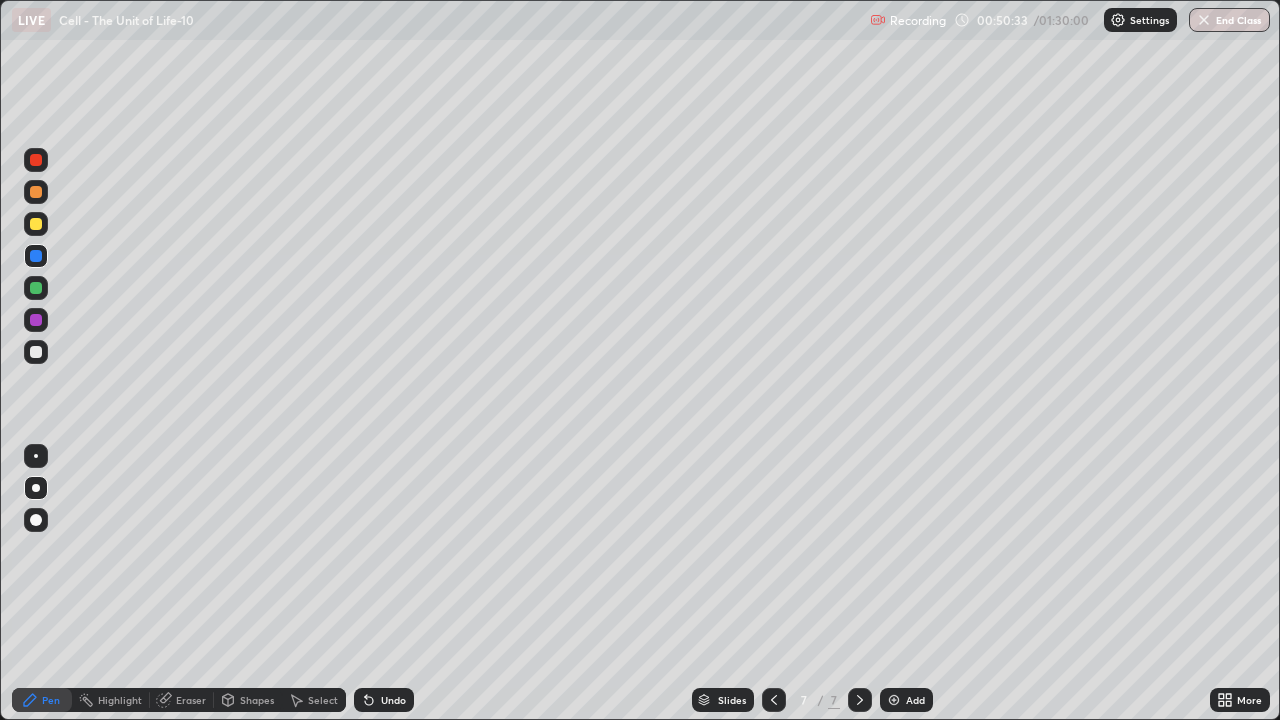 click 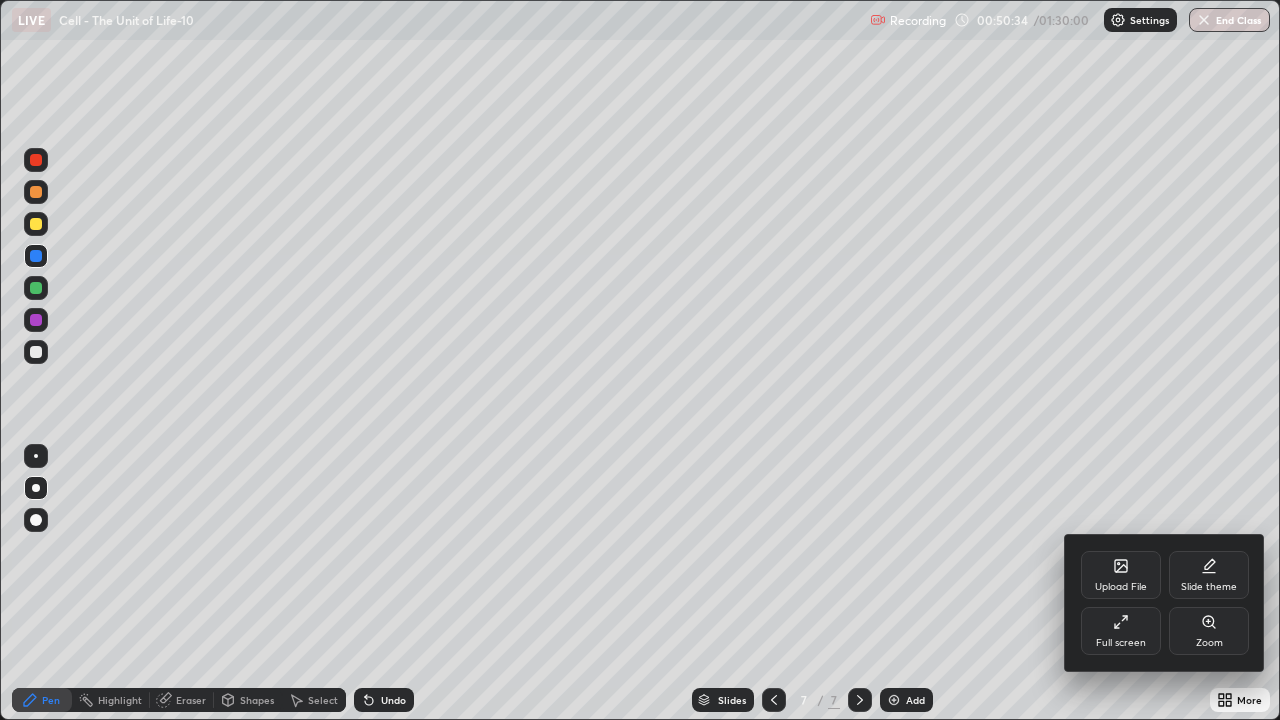 click on "Full screen" at bounding box center (1121, 631) 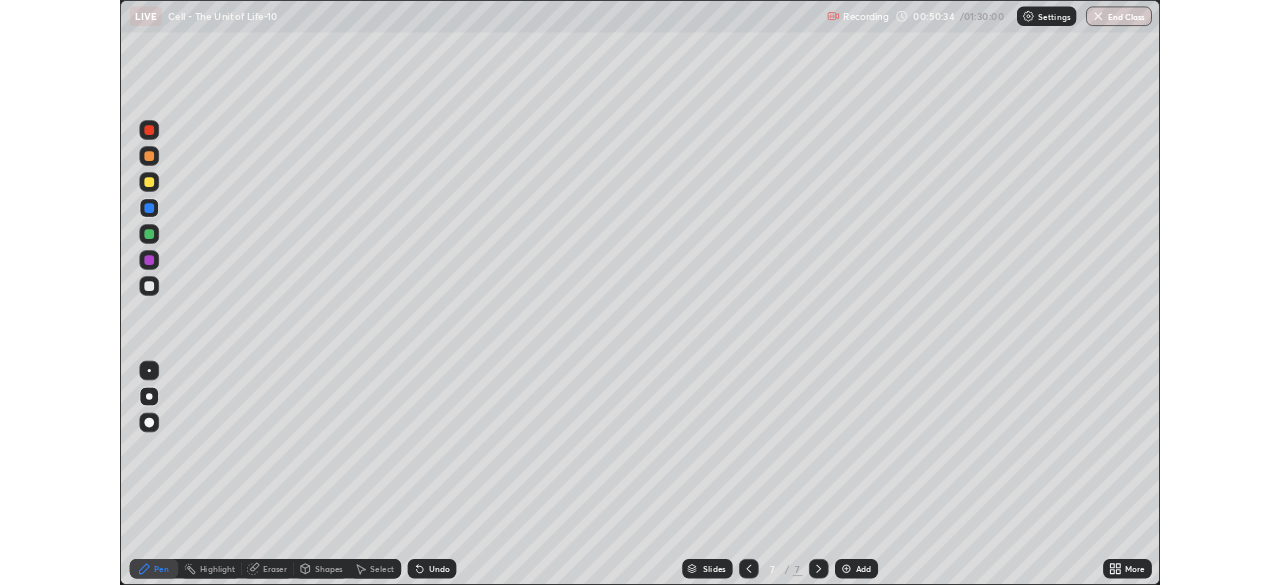 scroll, scrollTop: 585, scrollLeft: 1280, axis: both 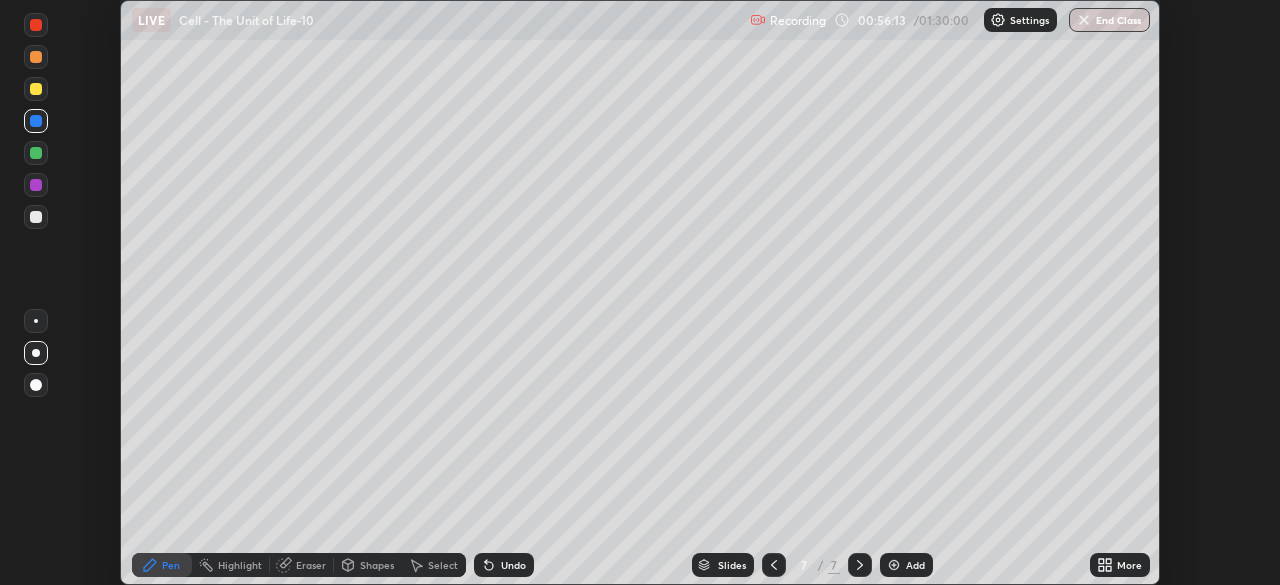 click 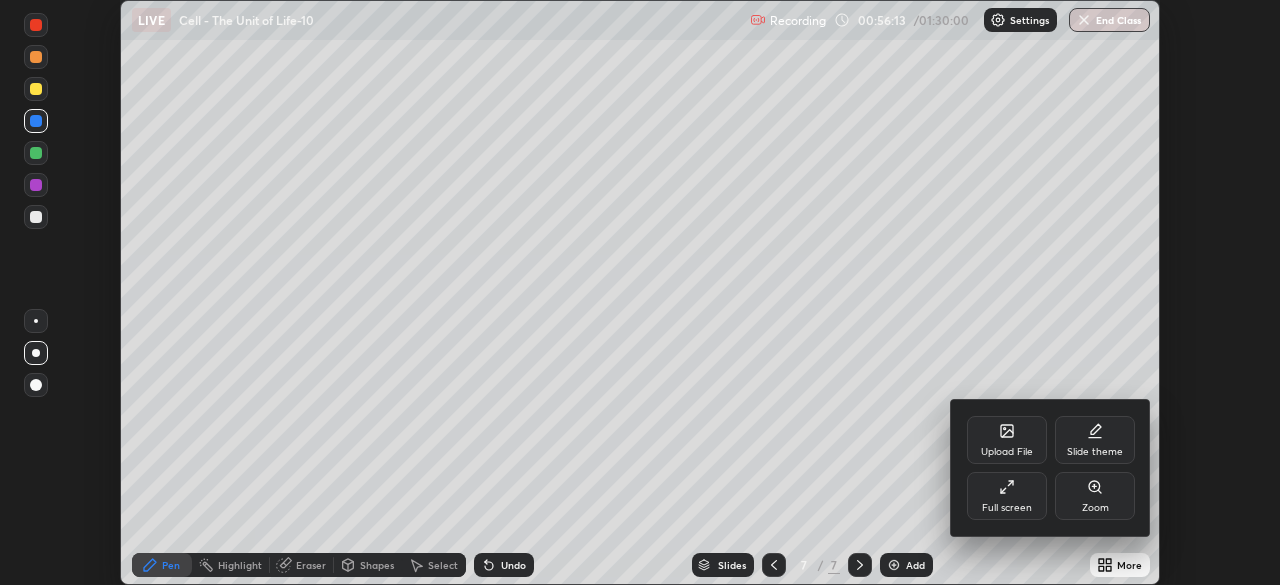 click on "Full screen" at bounding box center (1007, 496) 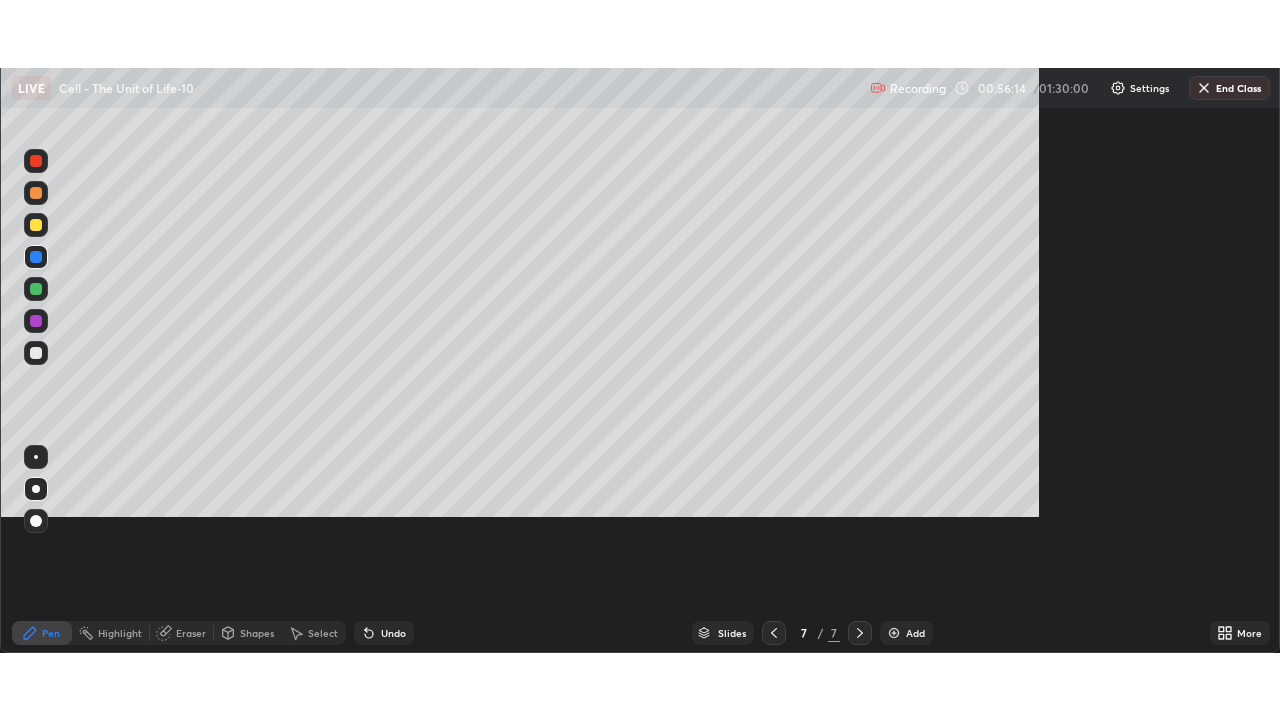 scroll, scrollTop: 99280, scrollLeft: 98720, axis: both 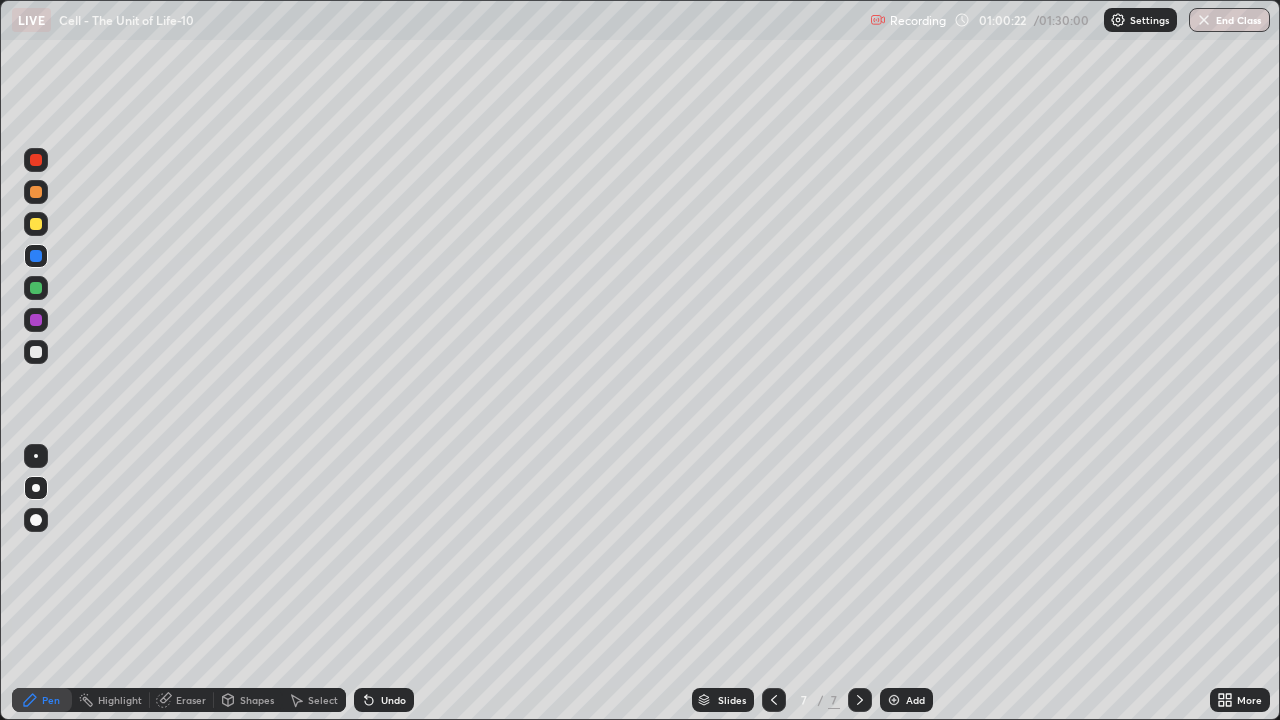 click 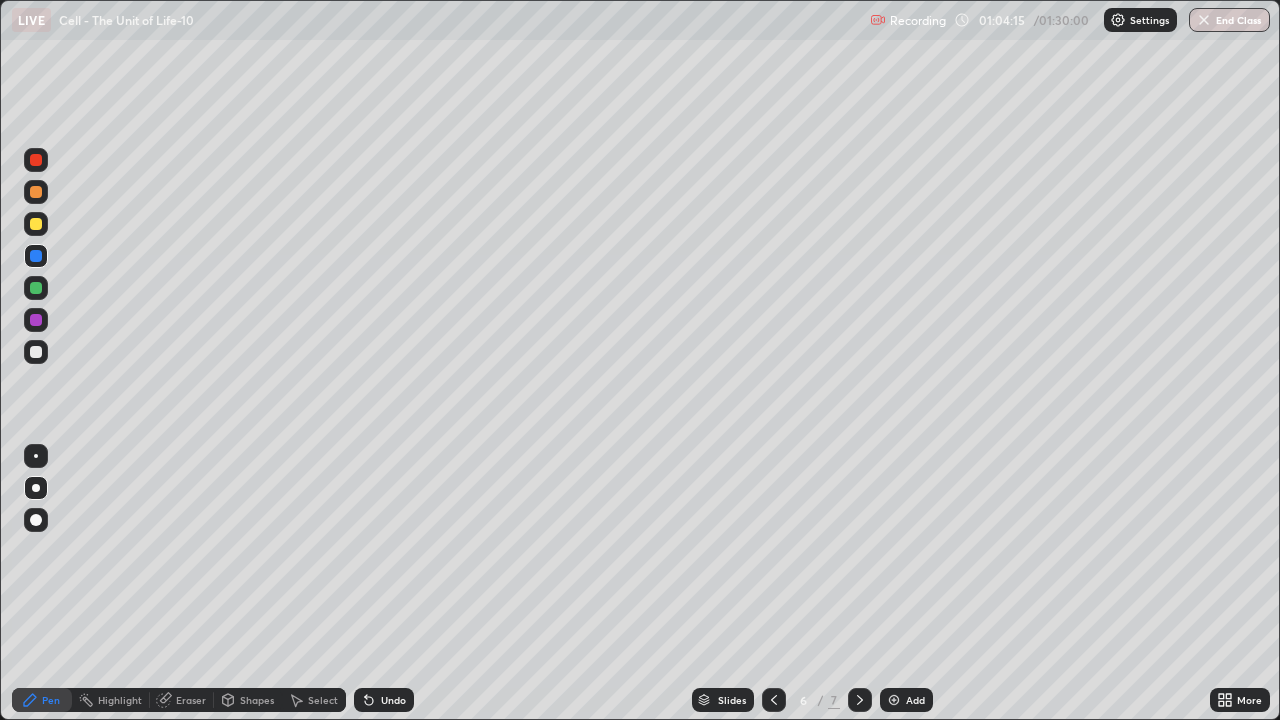 click 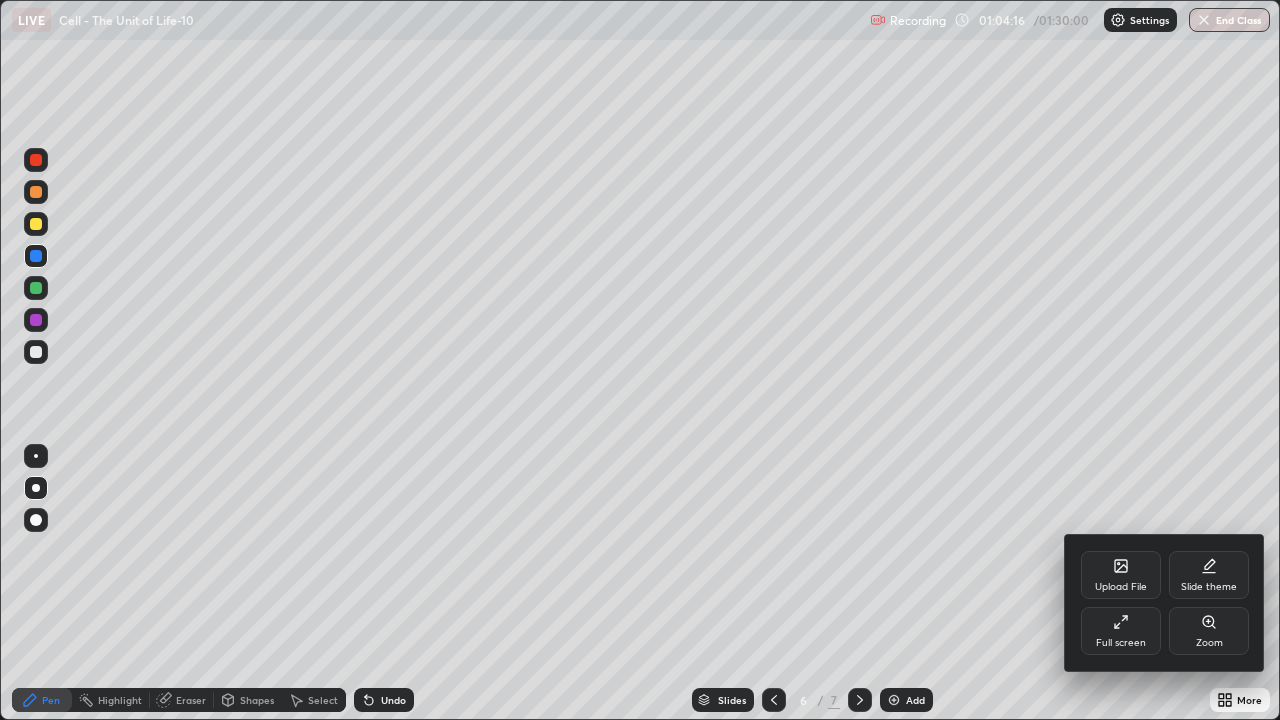 click 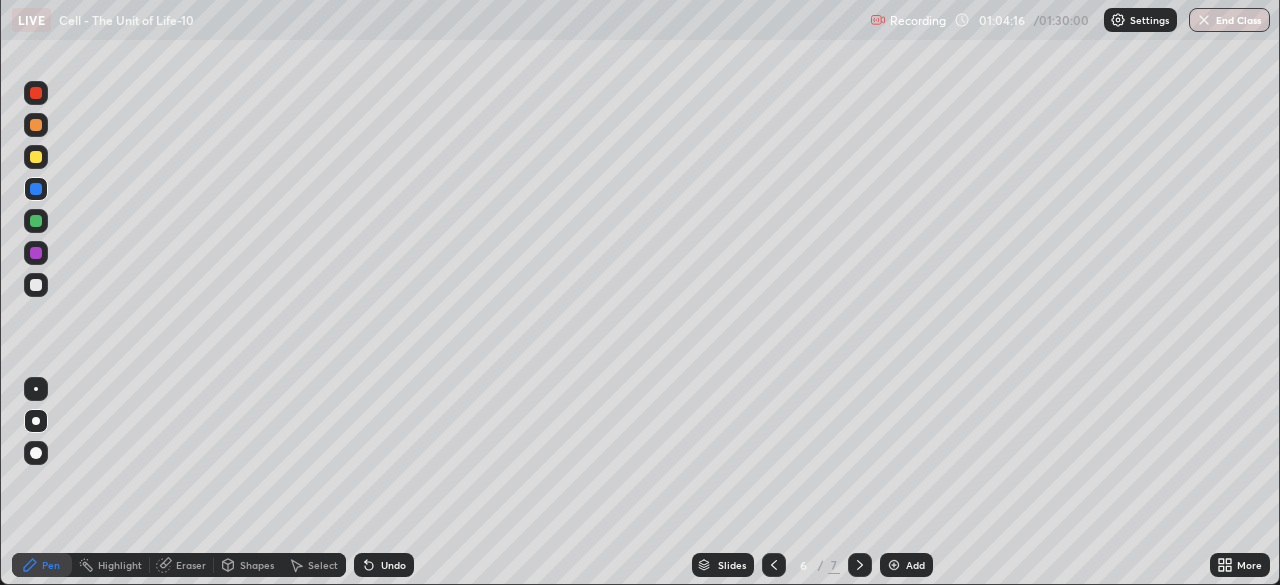 scroll, scrollTop: 585, scrollLeft: 1280, axis: both 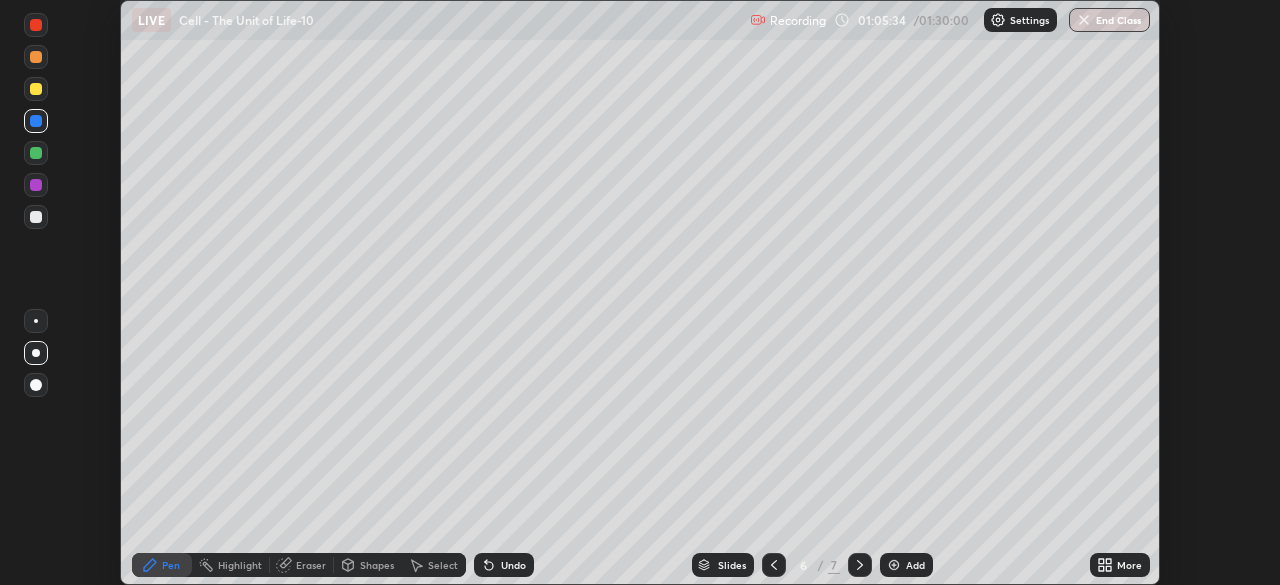 click 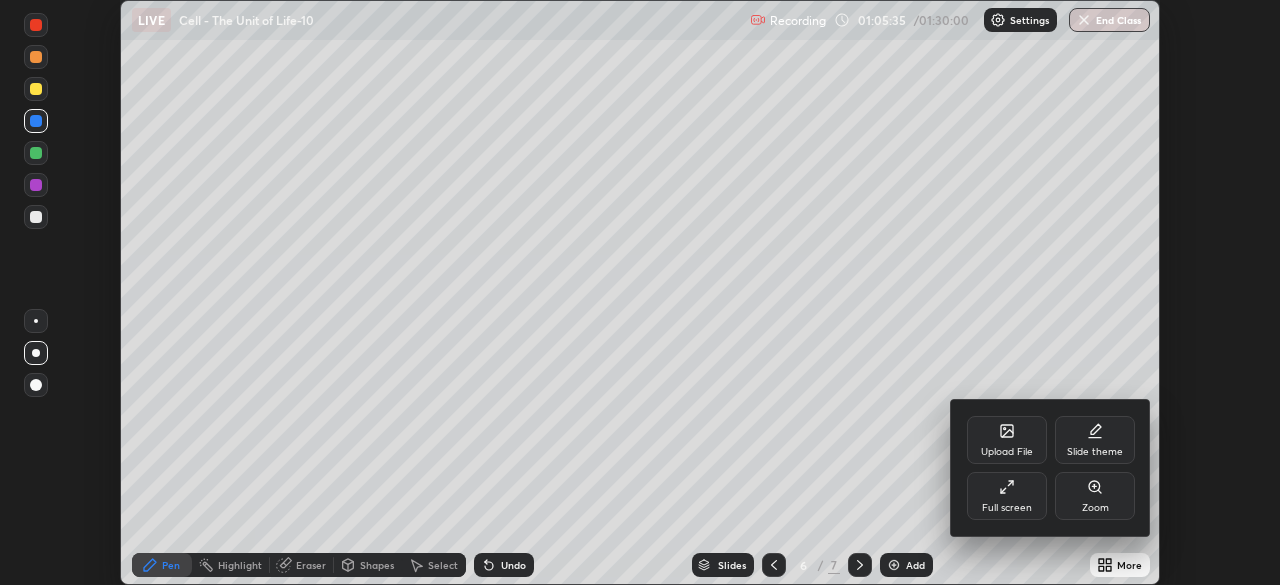click 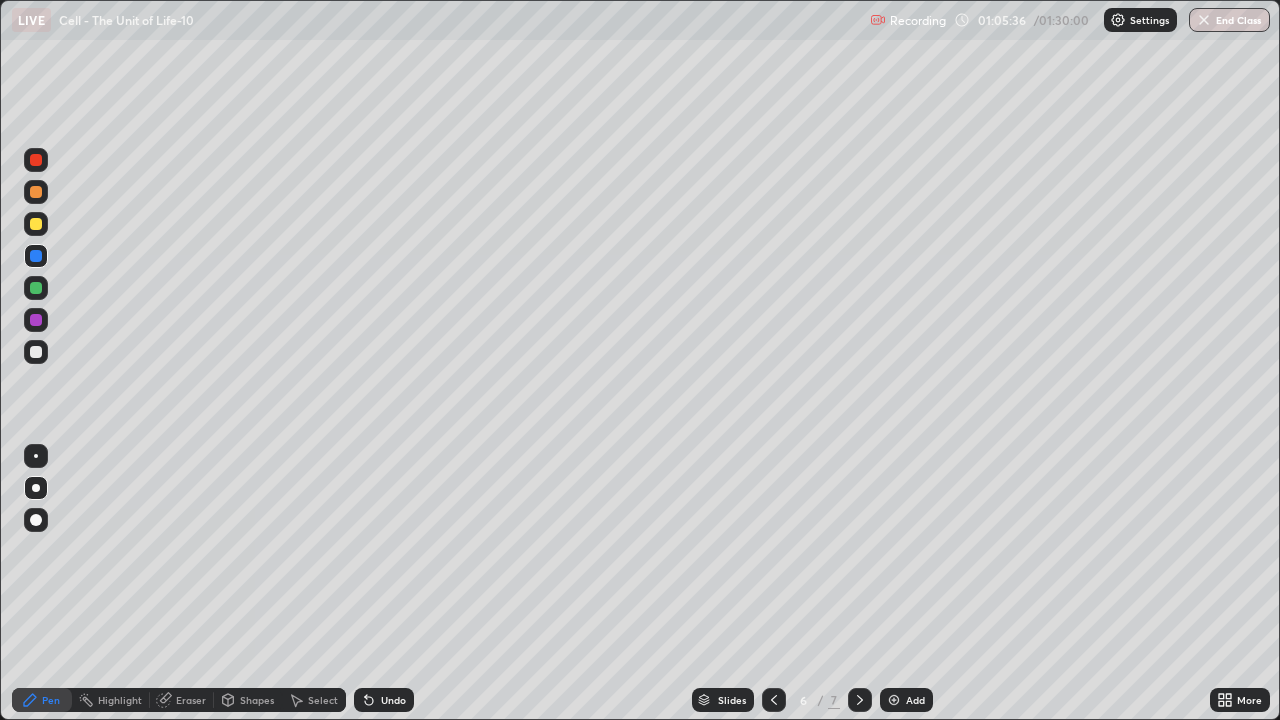 scroll, scrollTop: 99280, scrollLeft: 98720, axis: both 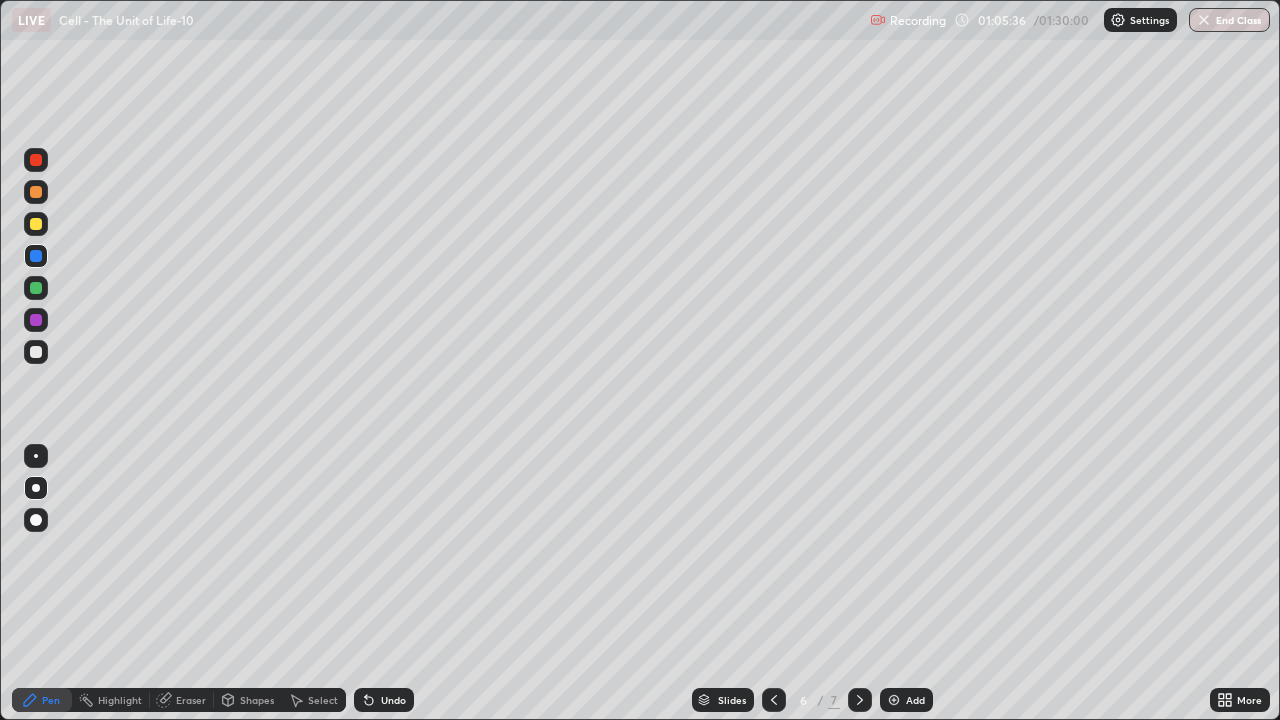 click on "Add" at bounding box center [915, 700] 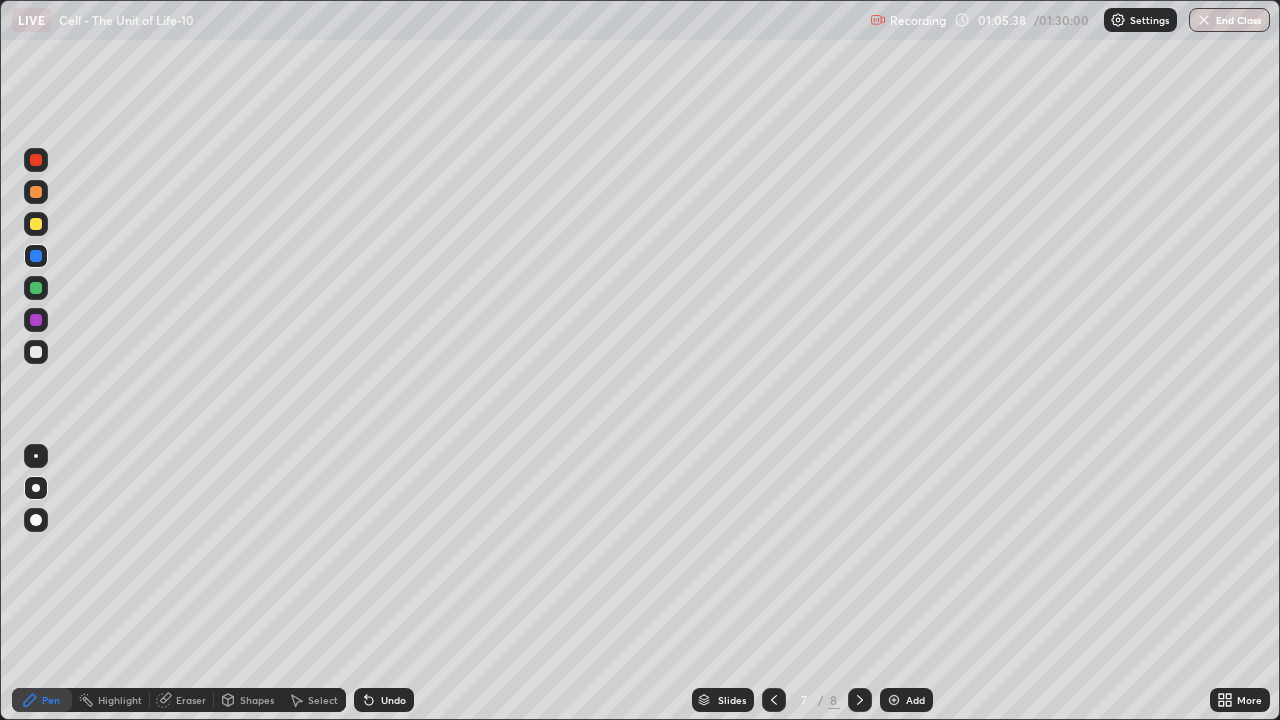 click 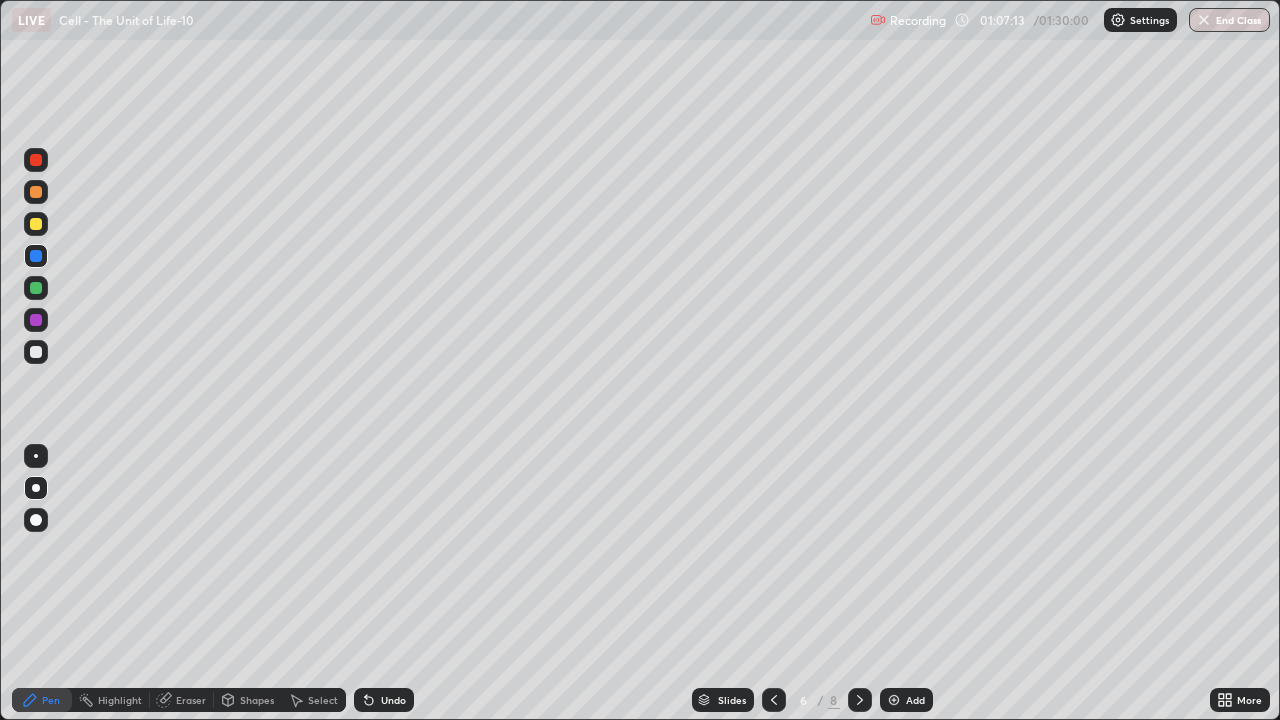 click 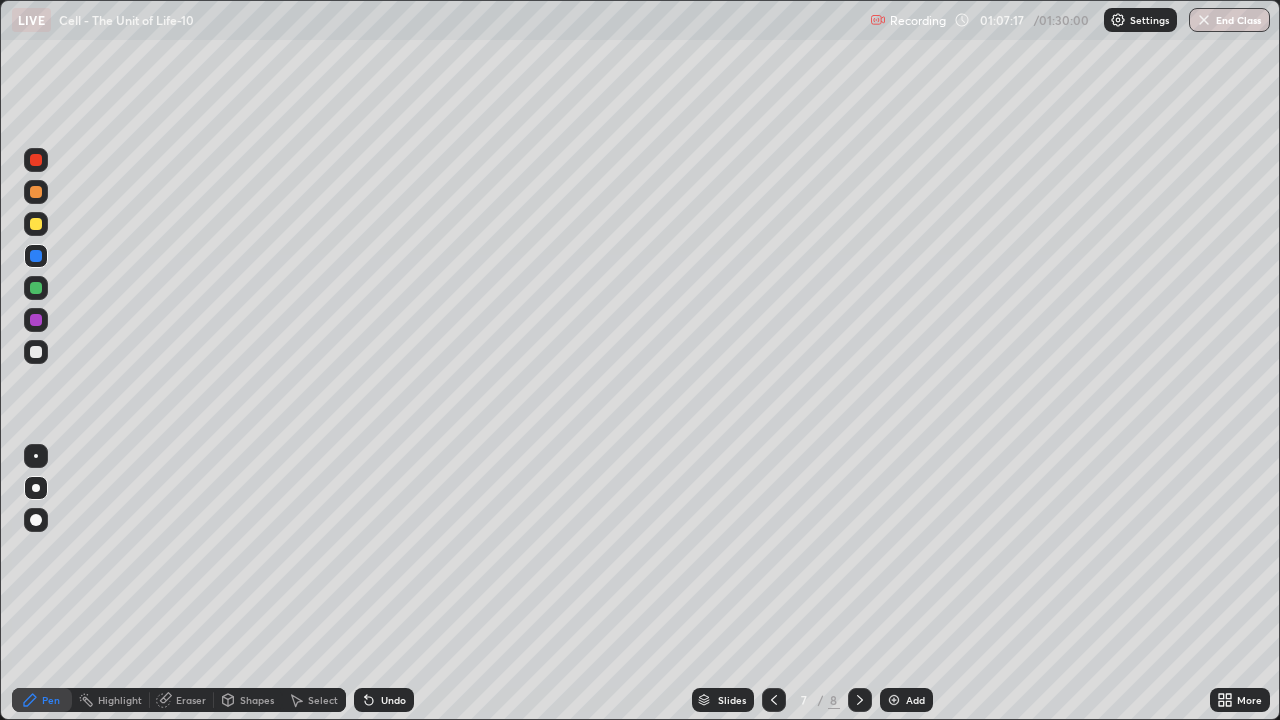 click at bounding box center [860, 700] 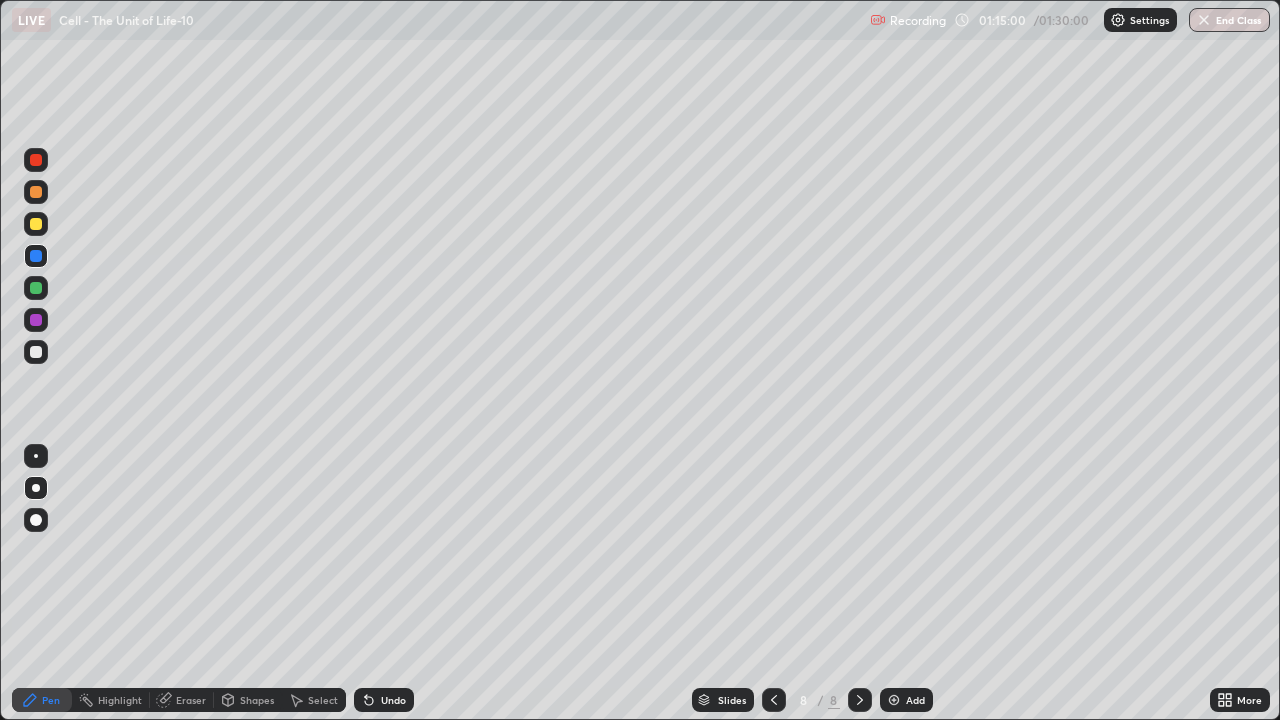 click on "Add" at bounding box center [906, 700] 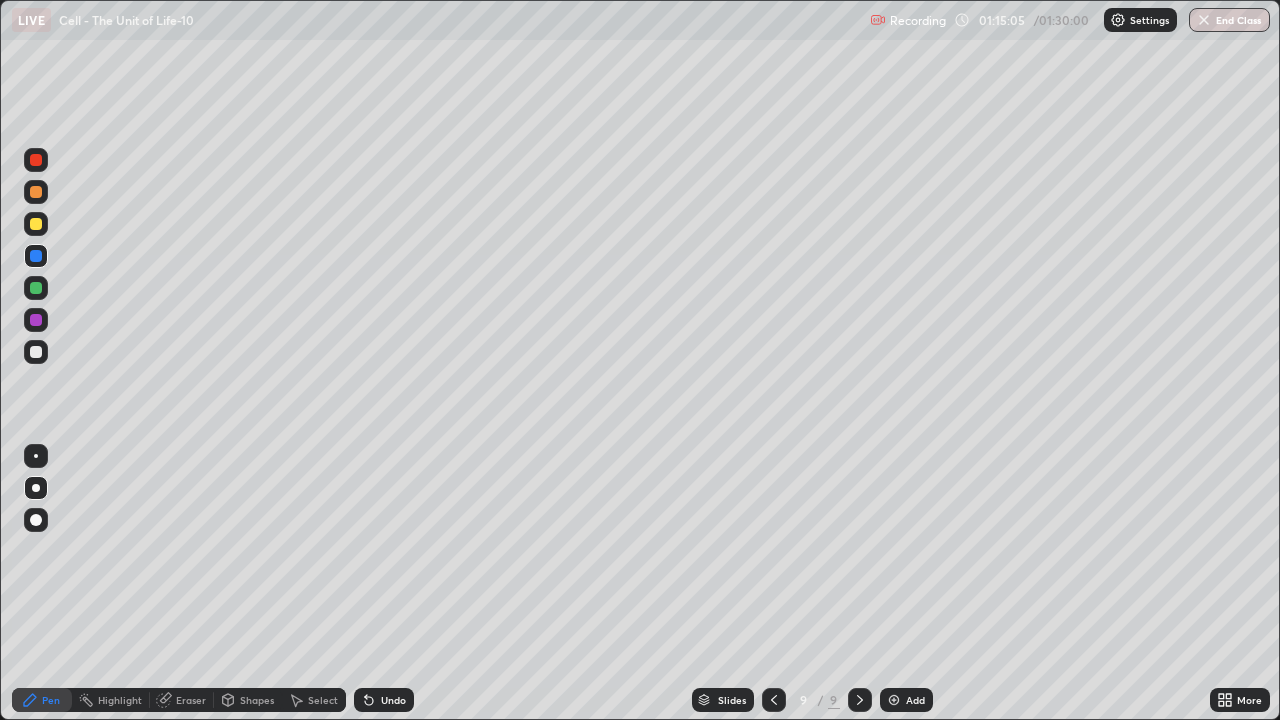 click at bounding box center [36, 352] 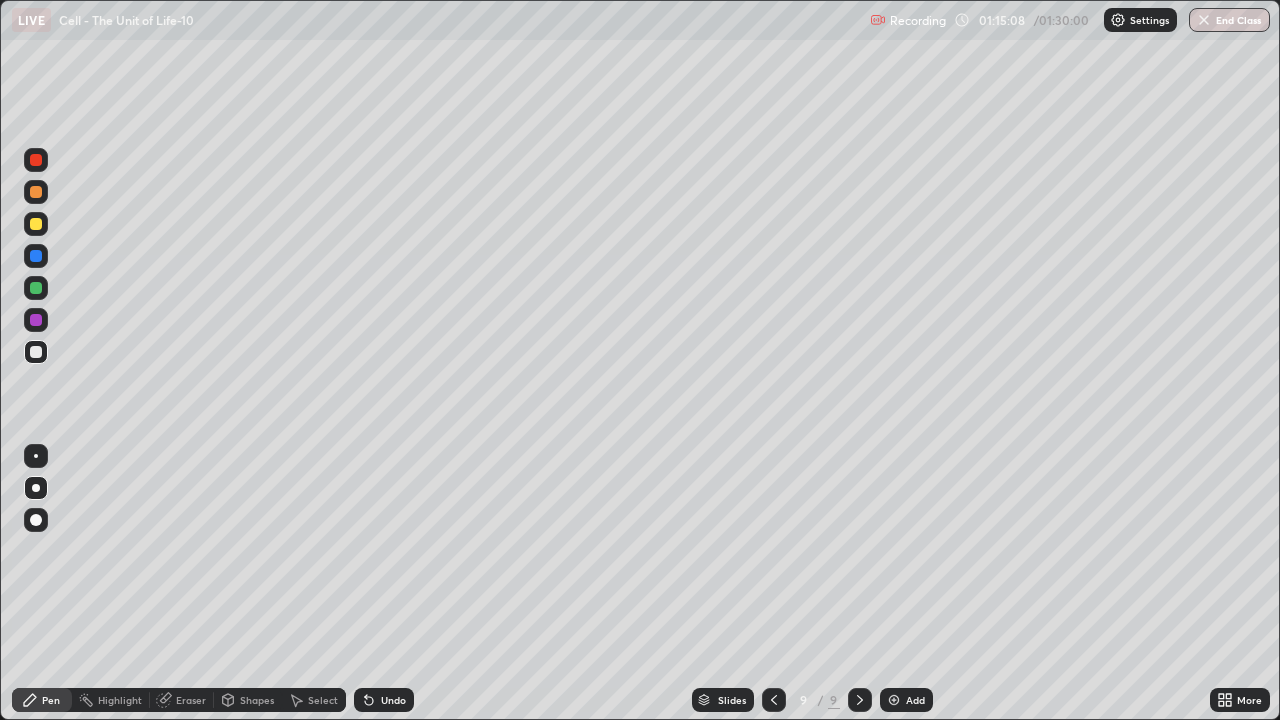 click on "Shapes" at bounding box center (257, 700) 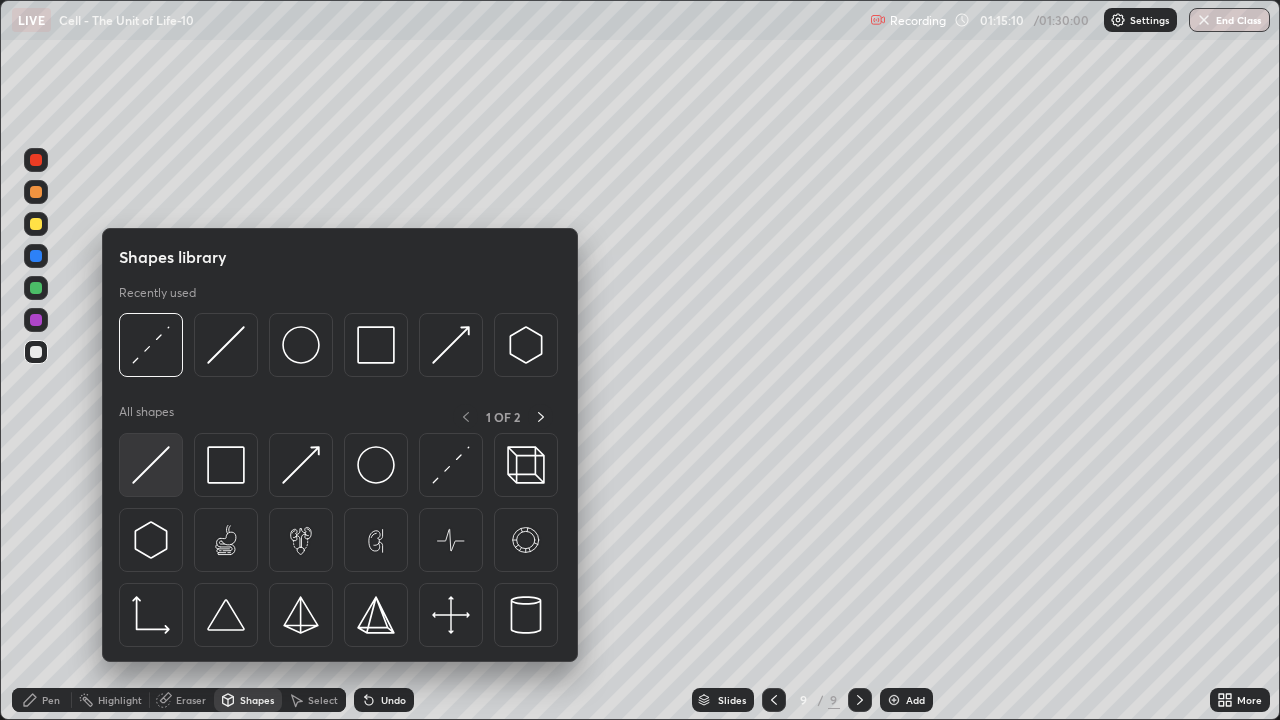click at bounding box center (151, 465) 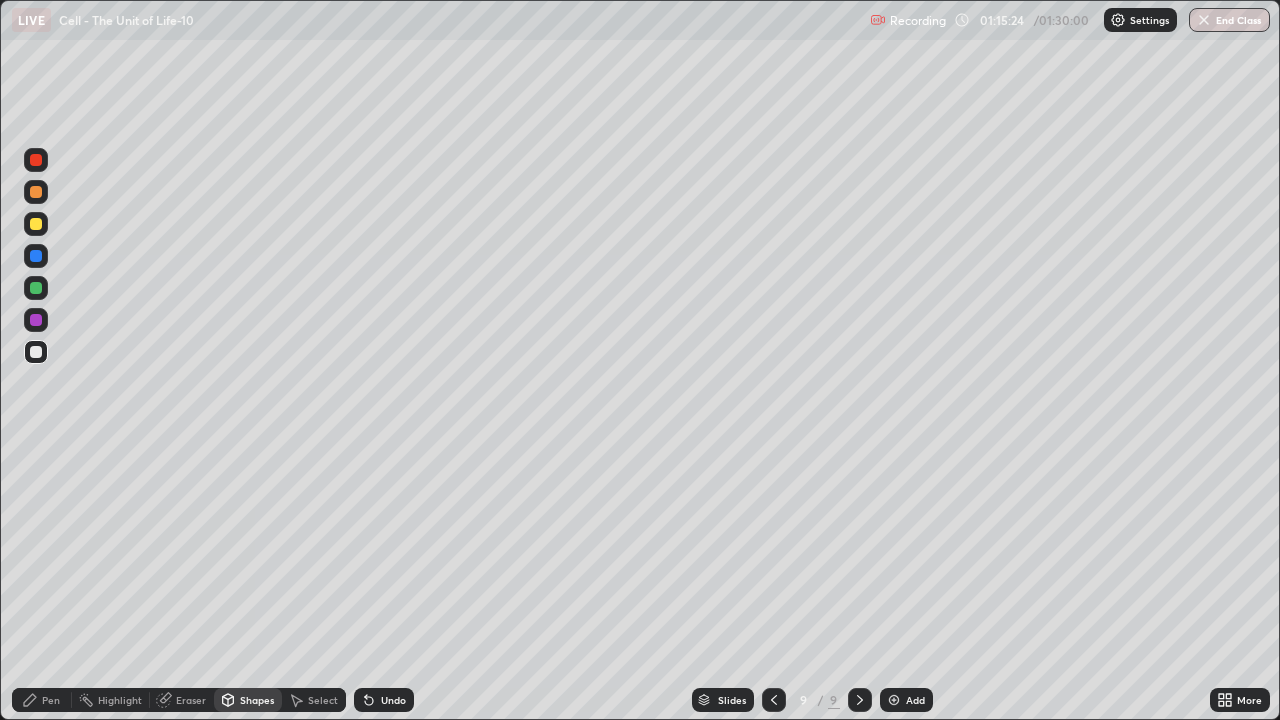 click on "Pen" at bounding box center [51, 700] 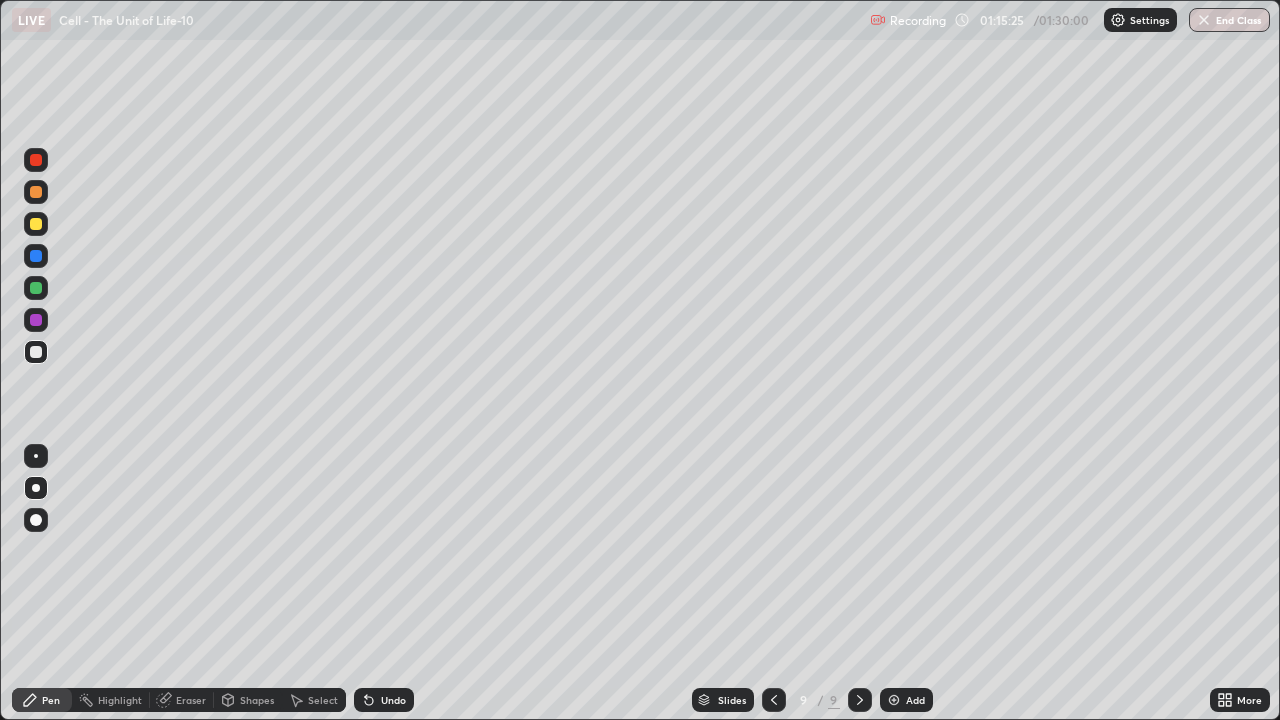 click at bounding box center (36, 224) 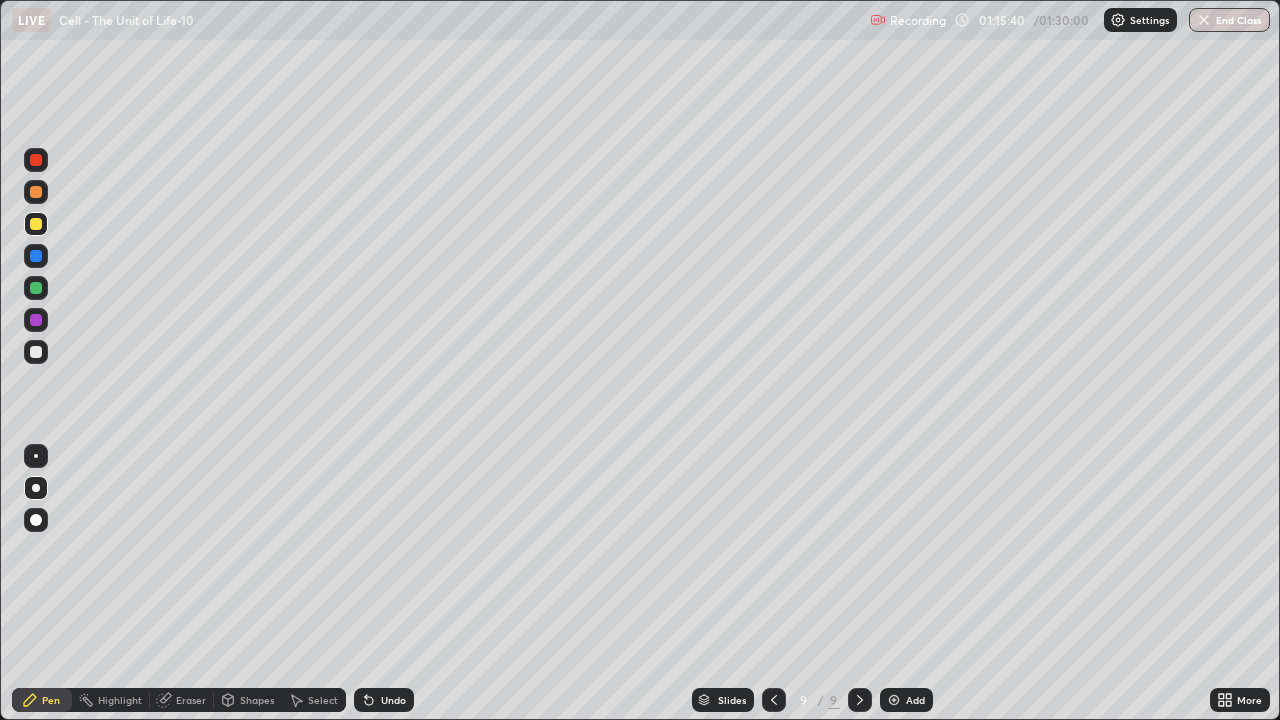 click at bounding box center (36, 456) 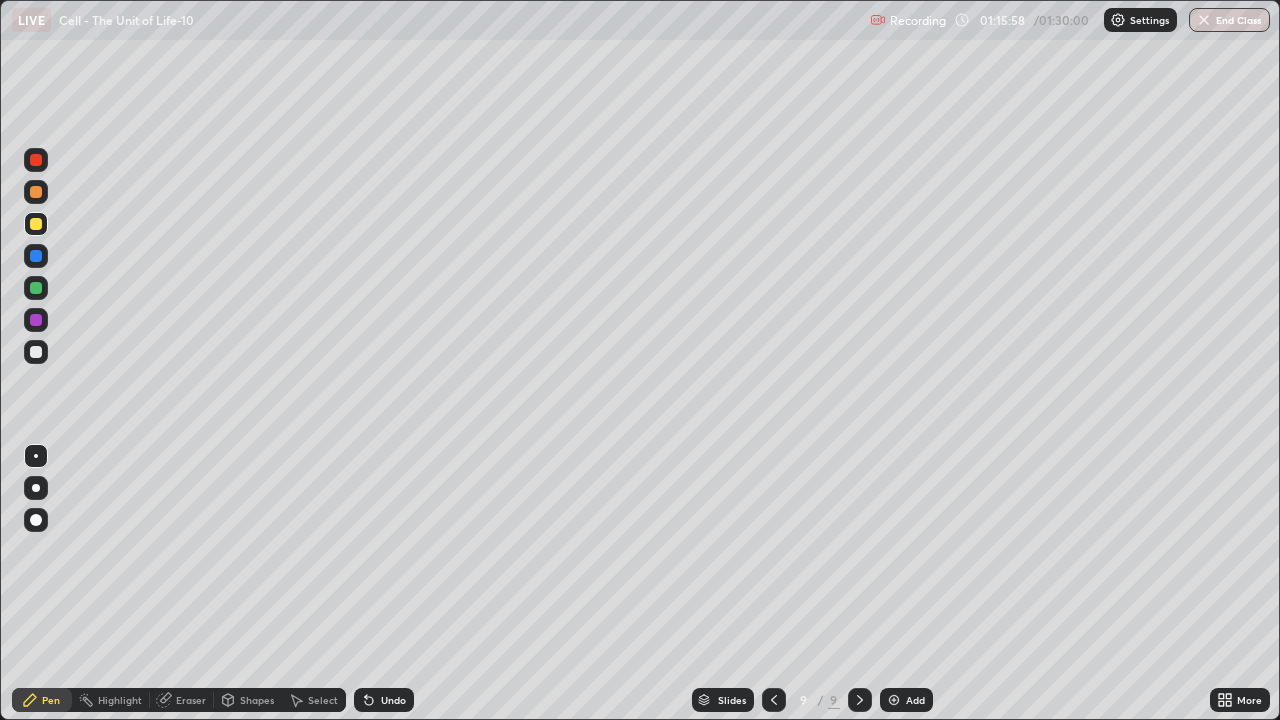 click at bounding box center [36, 352] 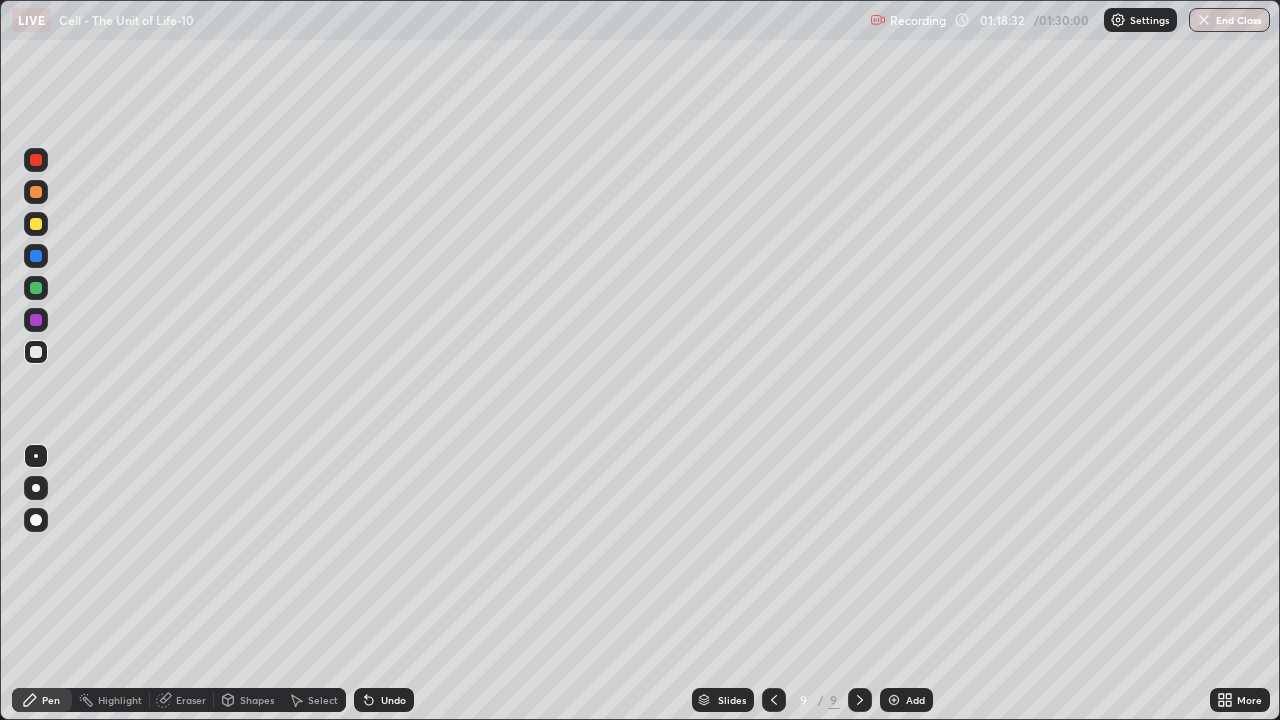 click at bounding box center [36, 224] 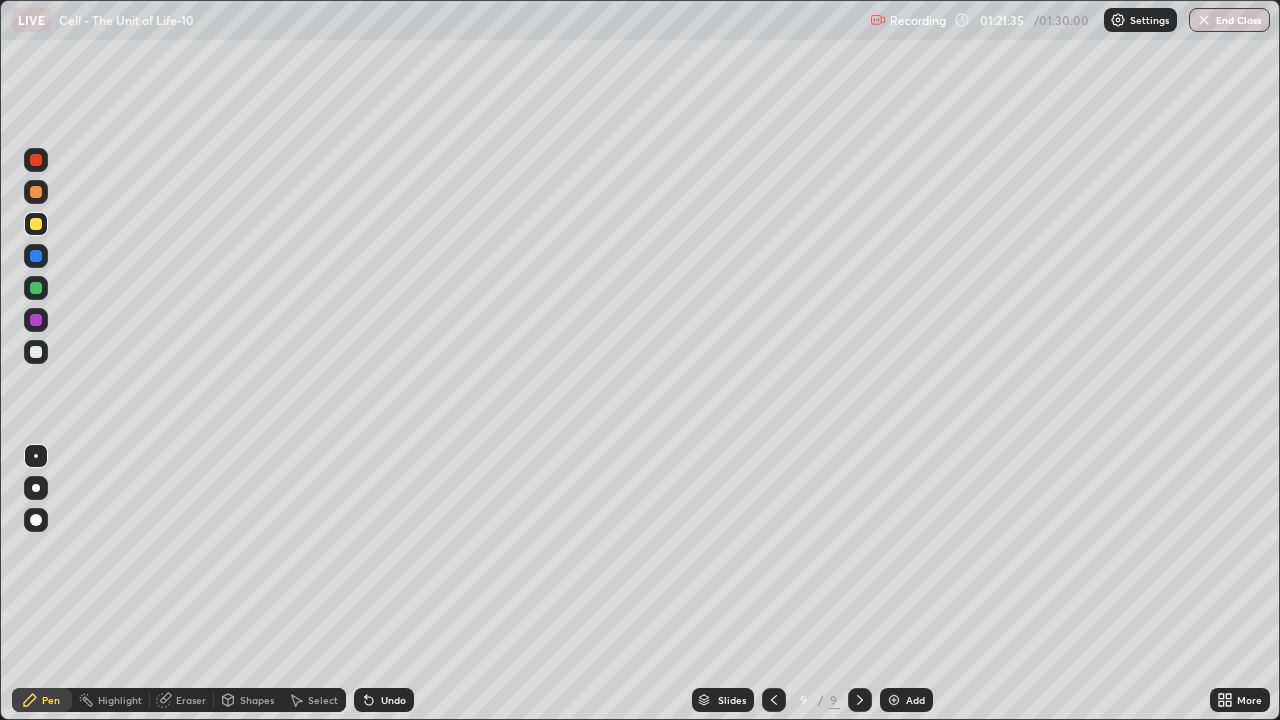 click 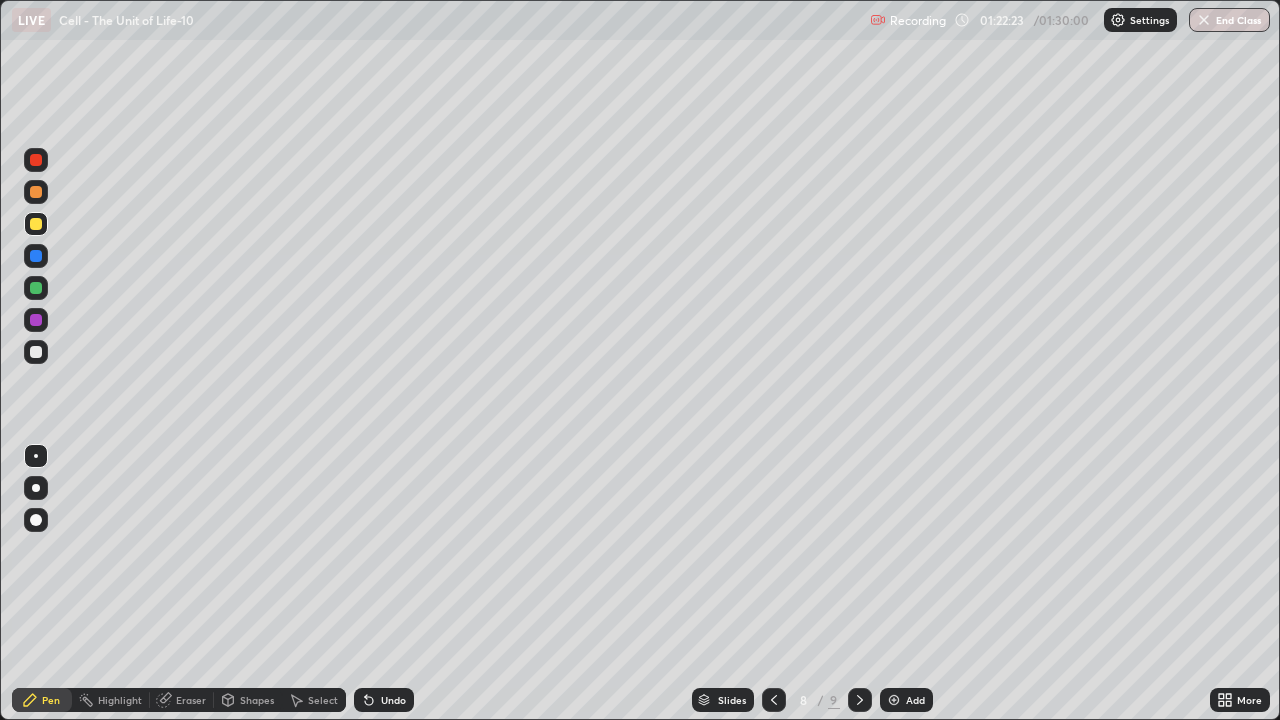 click 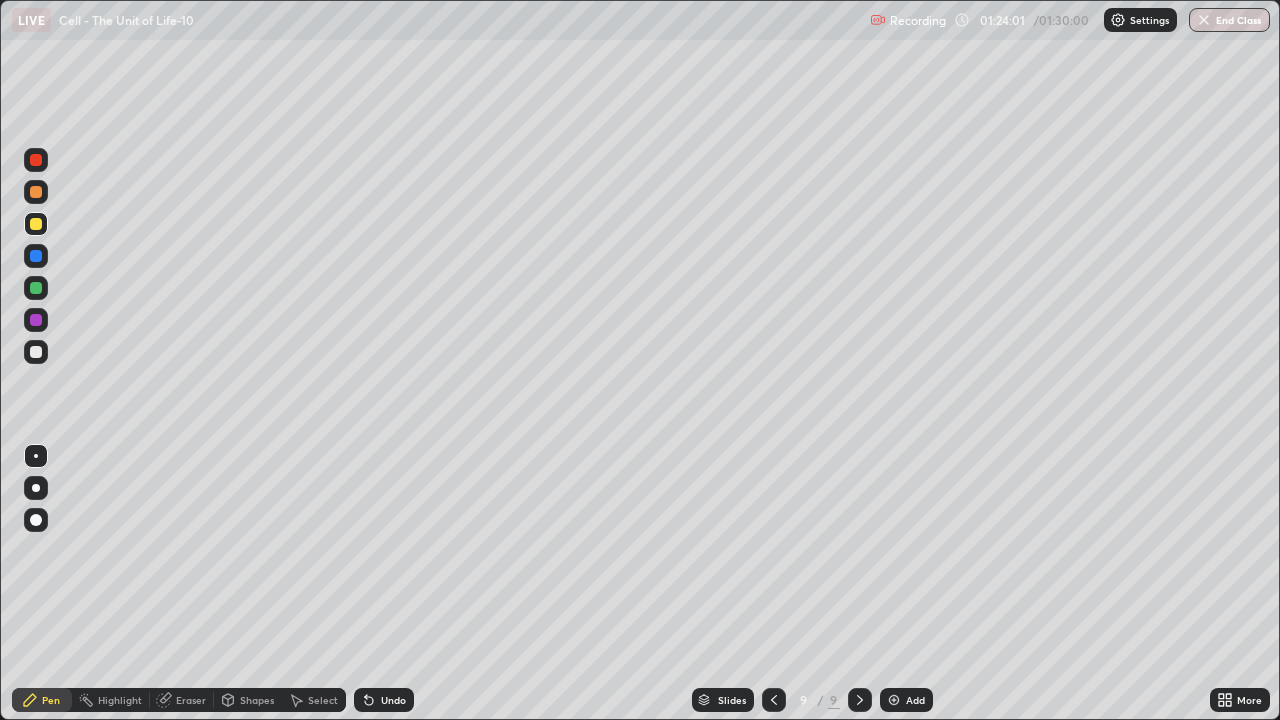click 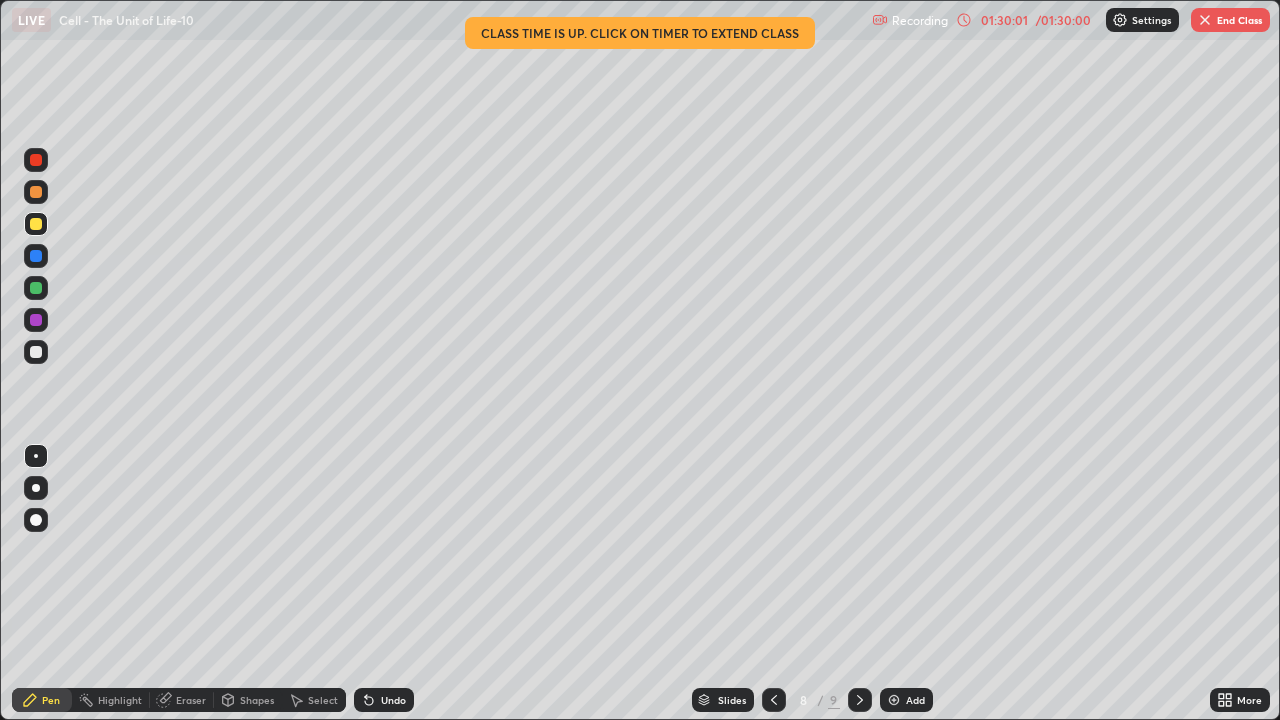 click 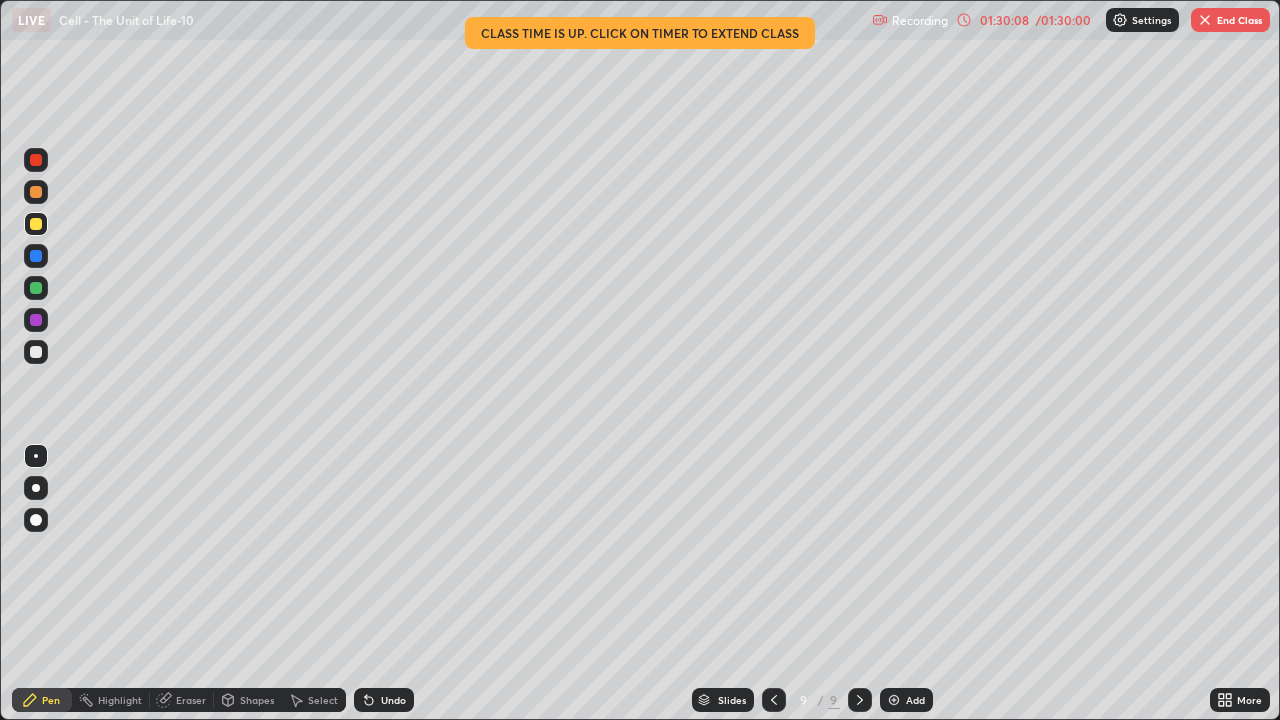 click on "End Class" at bounding box center [1230, 20] 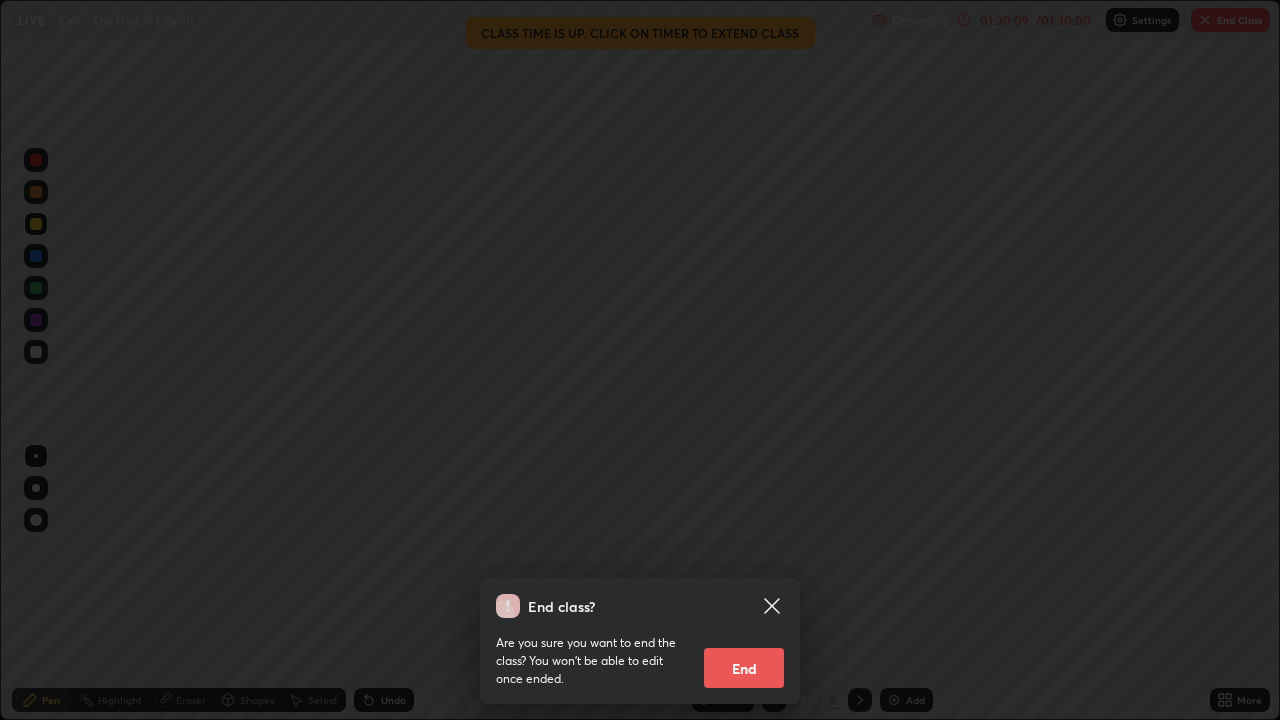 click on "End" at bounding box center (744, 668) 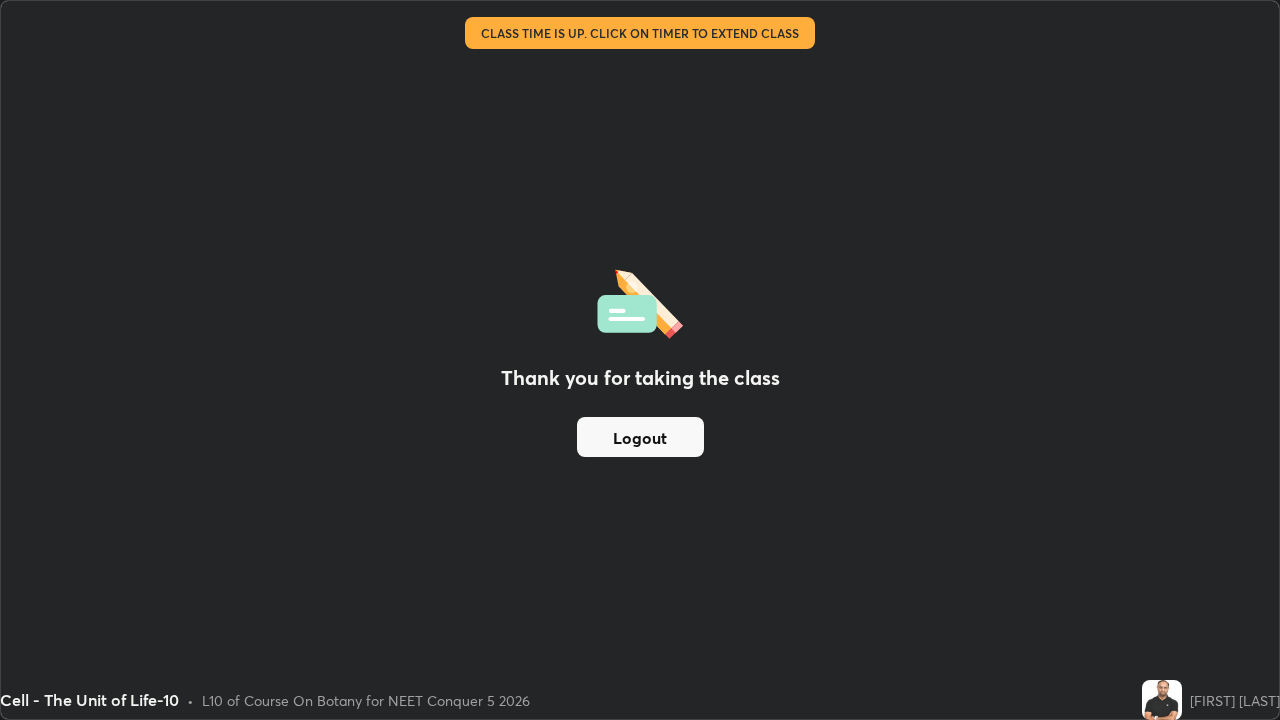 click on "Logout" at bounding box center (640, 437) 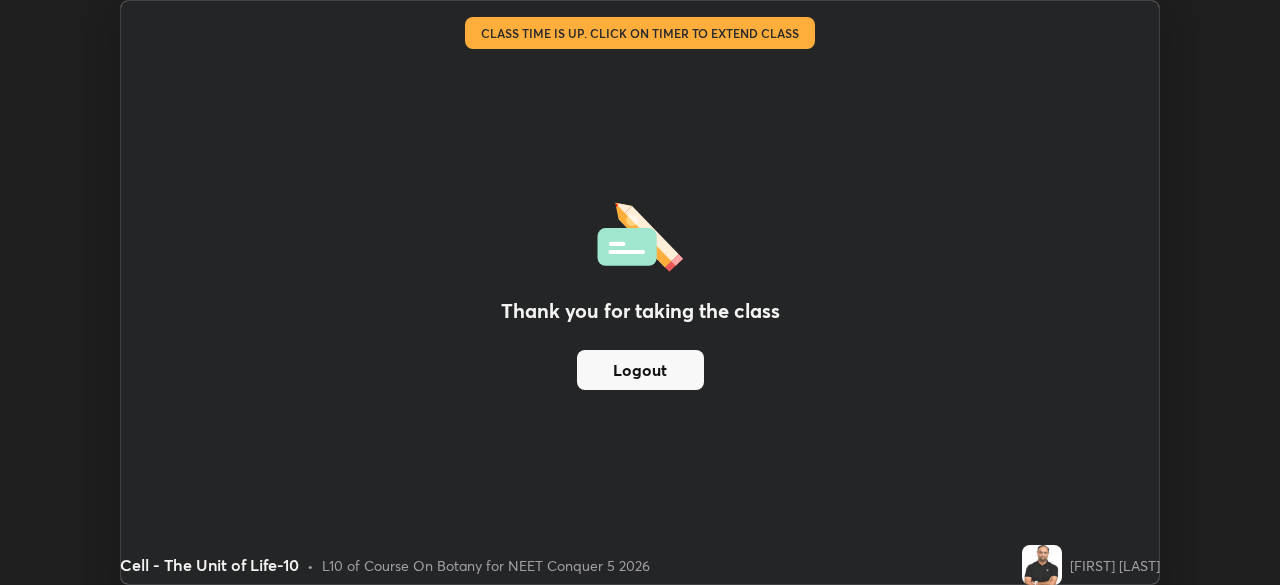 scroll, scrollTop: 585, scrollLeft: 1280, axis: both 